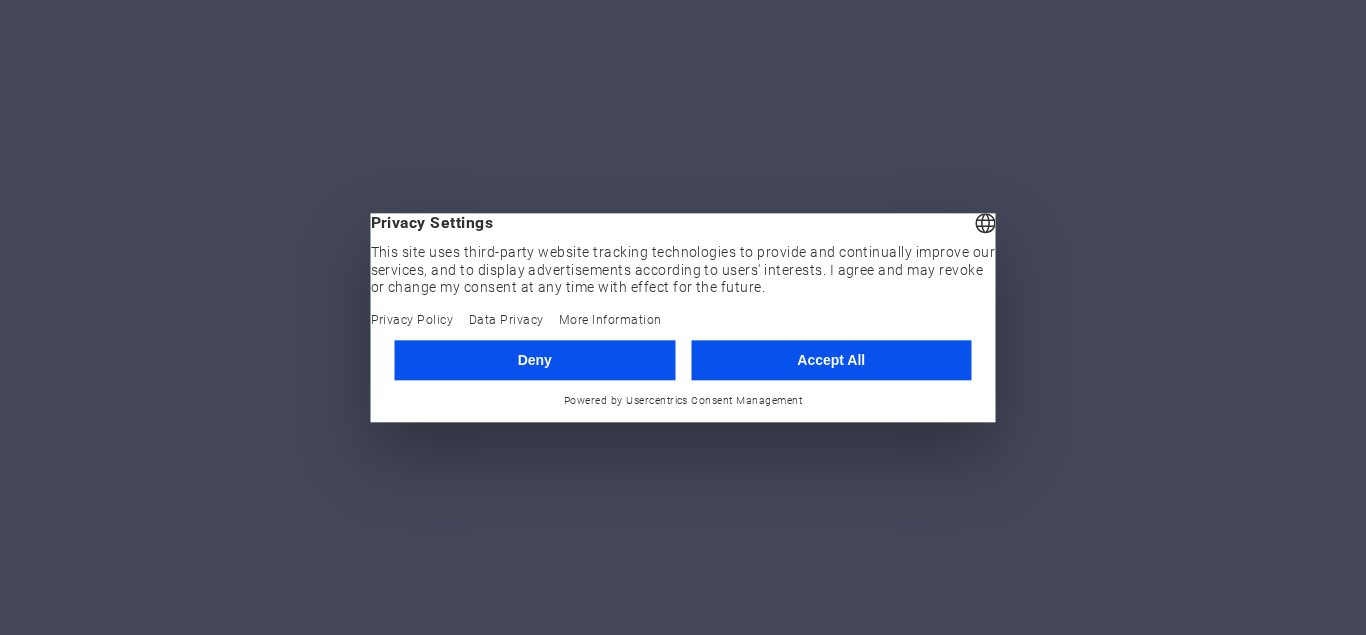 scroll, scrollTop: 0, scrollLeft: 0, axis: both 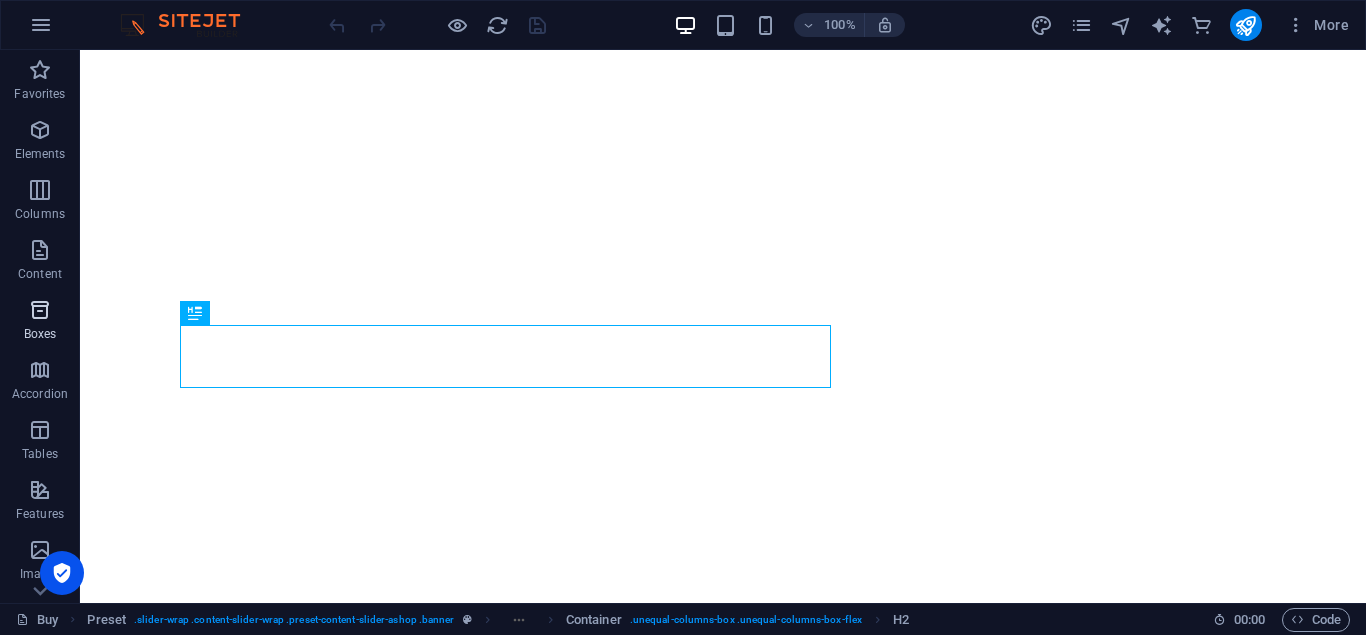 click at bounding box center [40, 310] 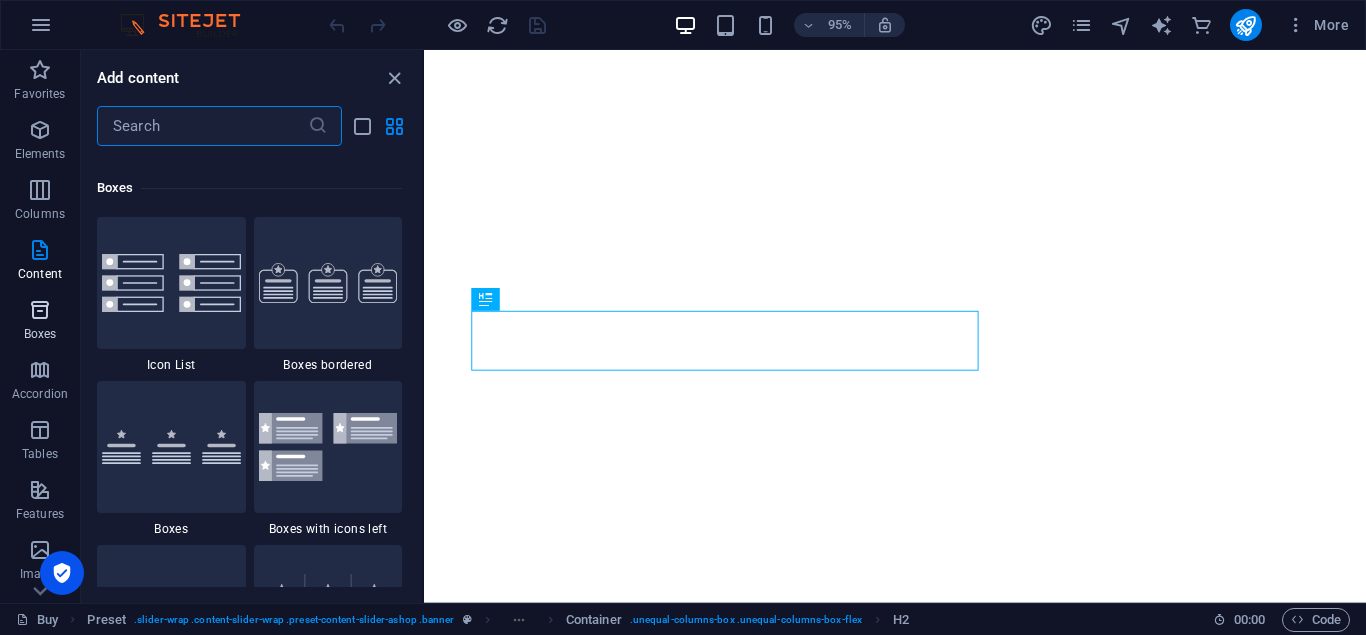 scroll, scrollTop: 5352, scrollLeft: 0, axis: vertical 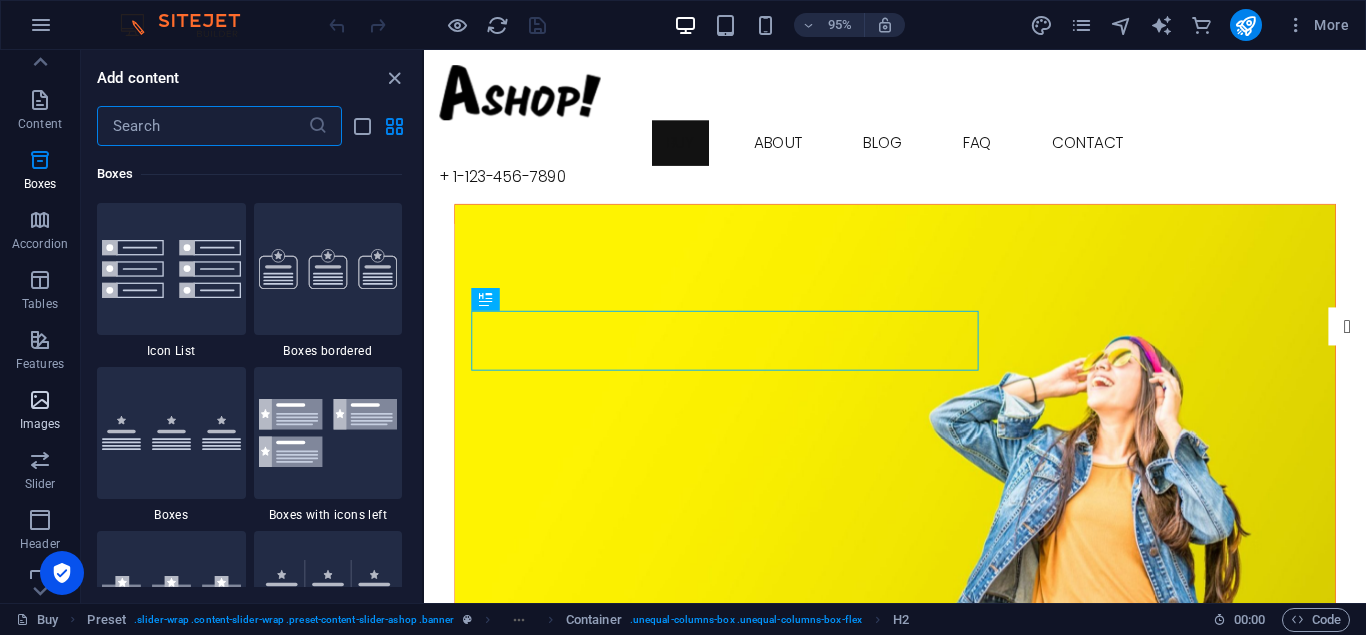 click on "Images" at bounding box center (40, 412) 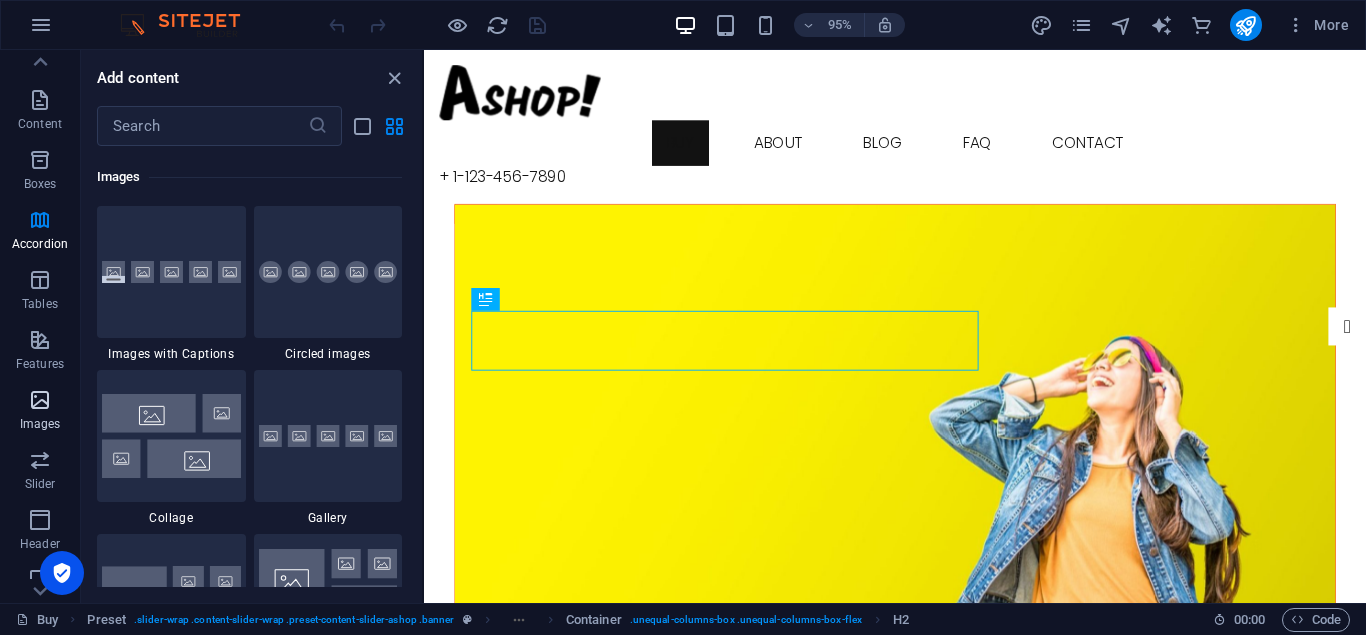 scroll, scrollTop: 9976, scrollLeft: 0, axis: vertical 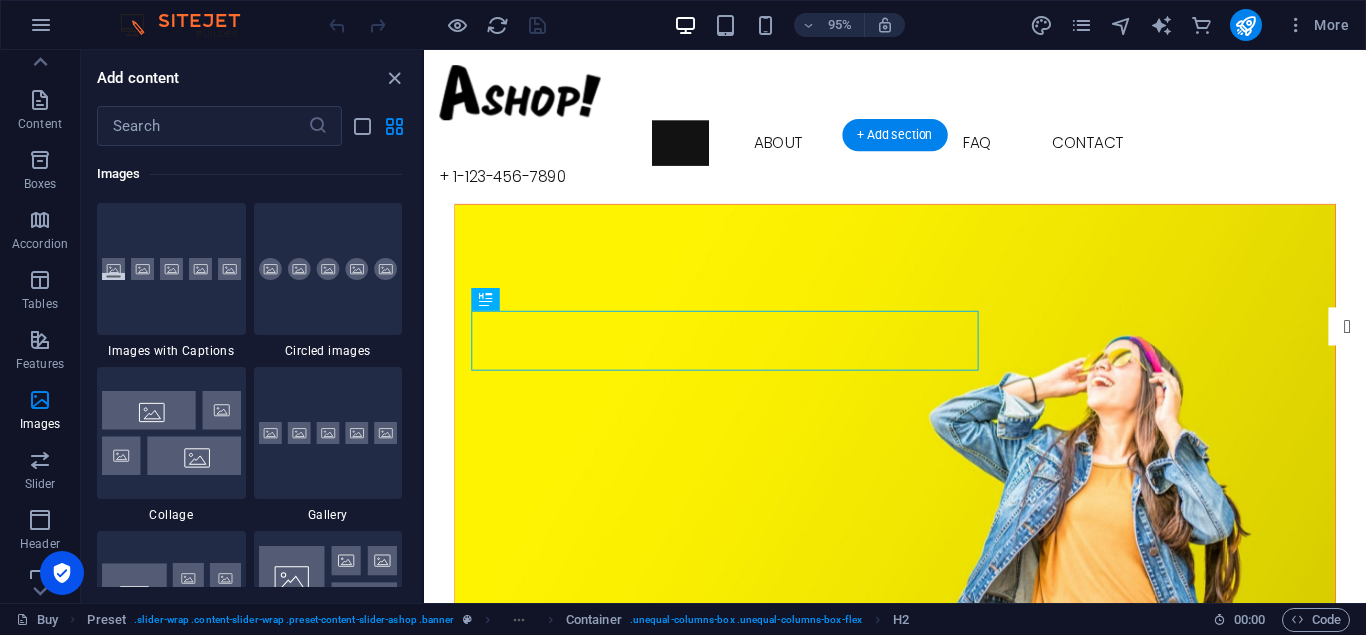 click at bounding box center (920, 445) 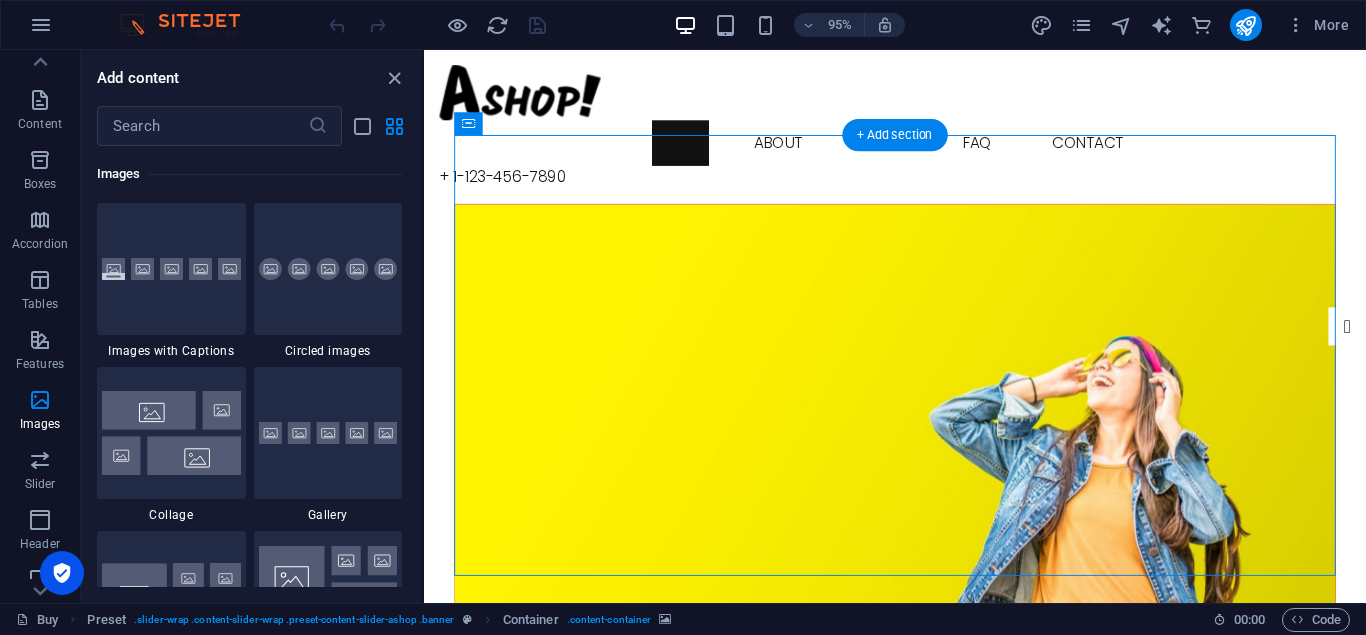 click at bounding box center [920, 445] 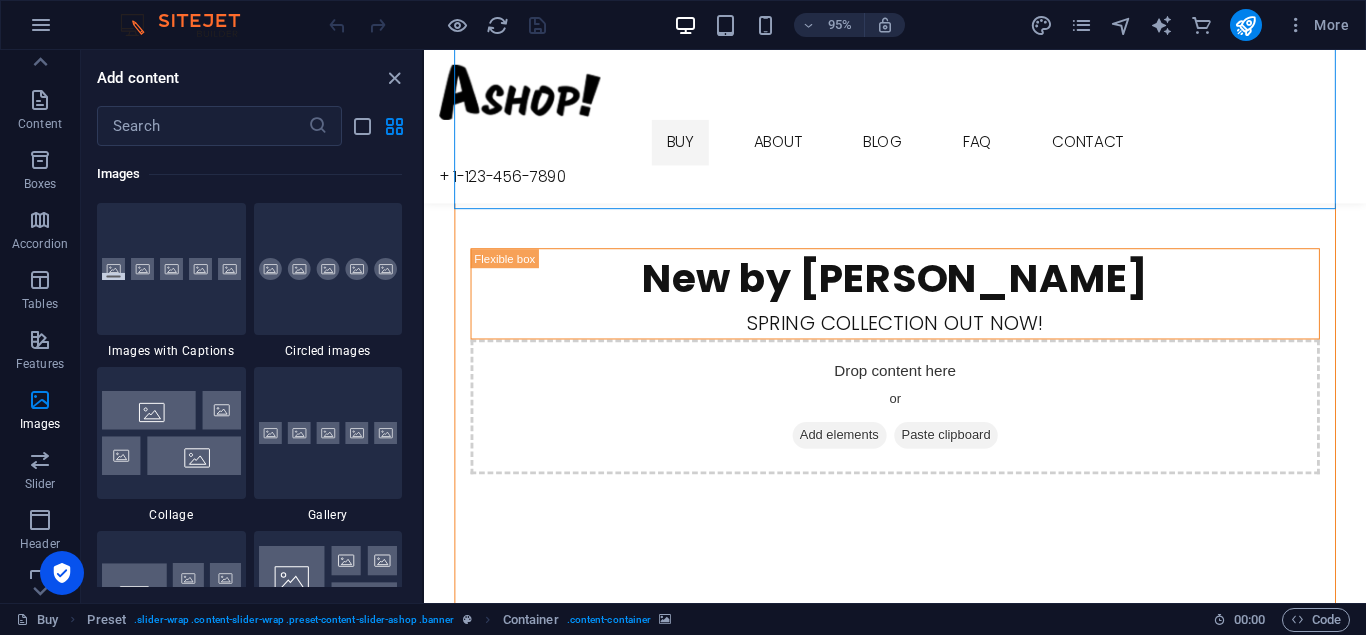 scroll, scrollTop: 509, scrollLeft: 0, axis: vertical 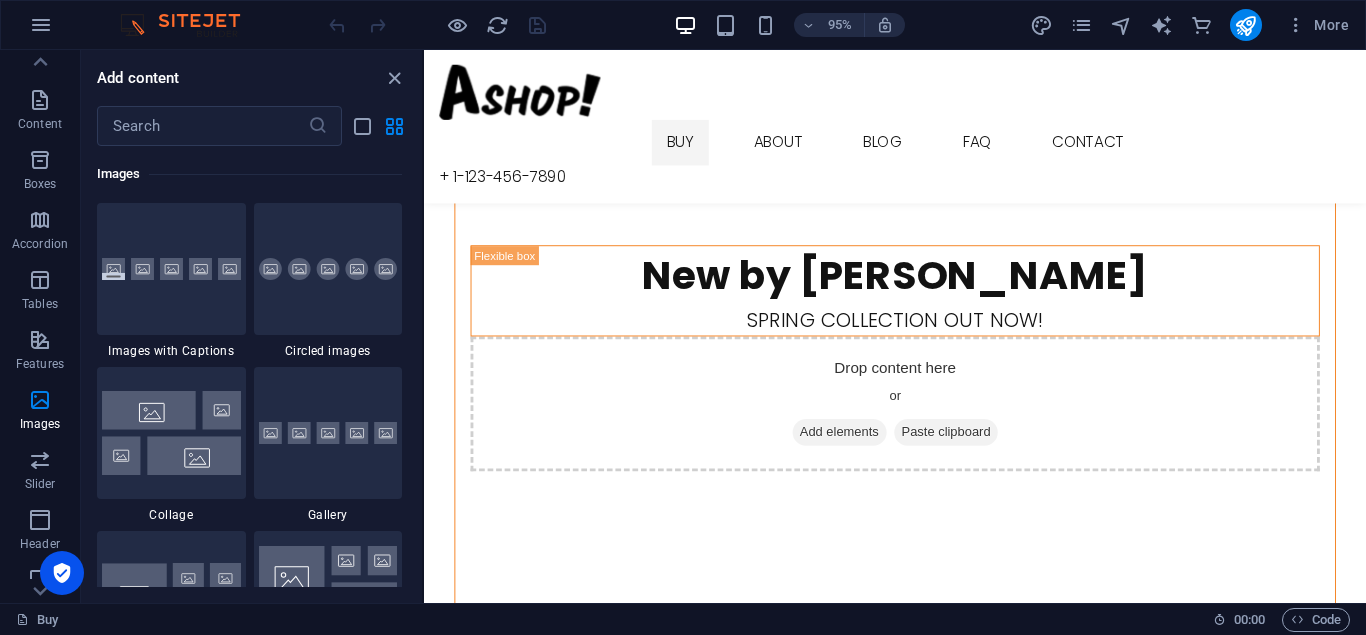 click at bounding box center [920, 888] 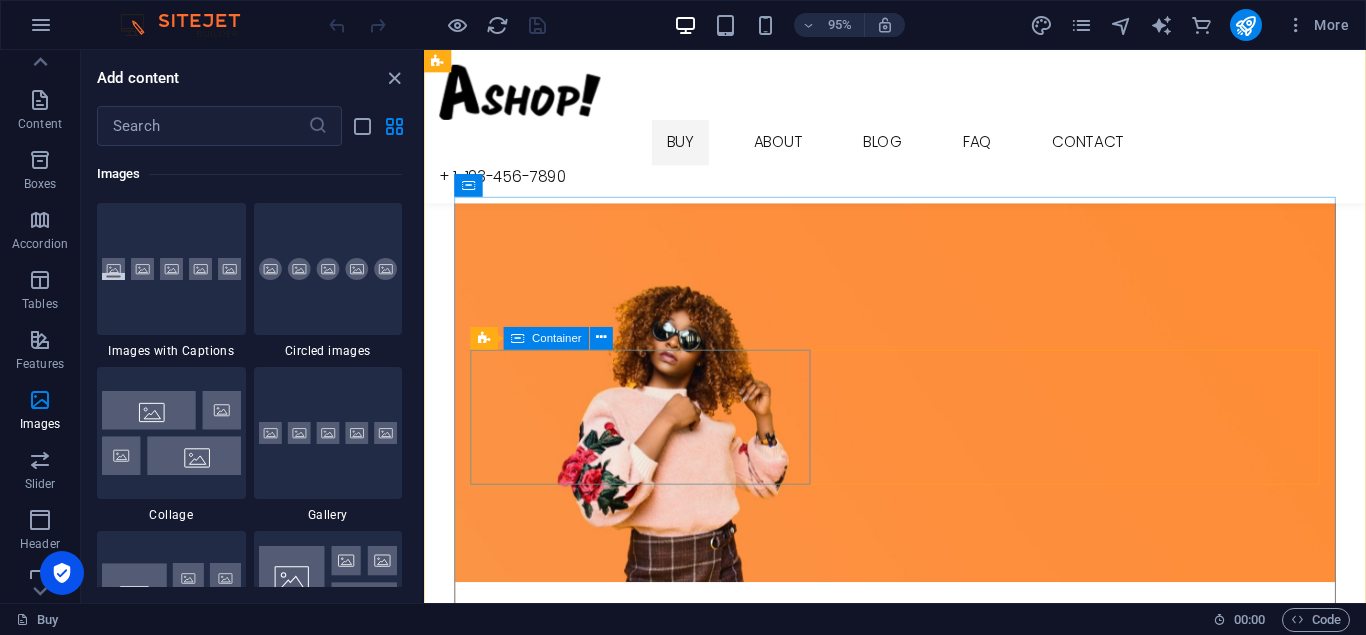 scroll, scrollTop: 340, scrollLeft: 0, axis: vertical 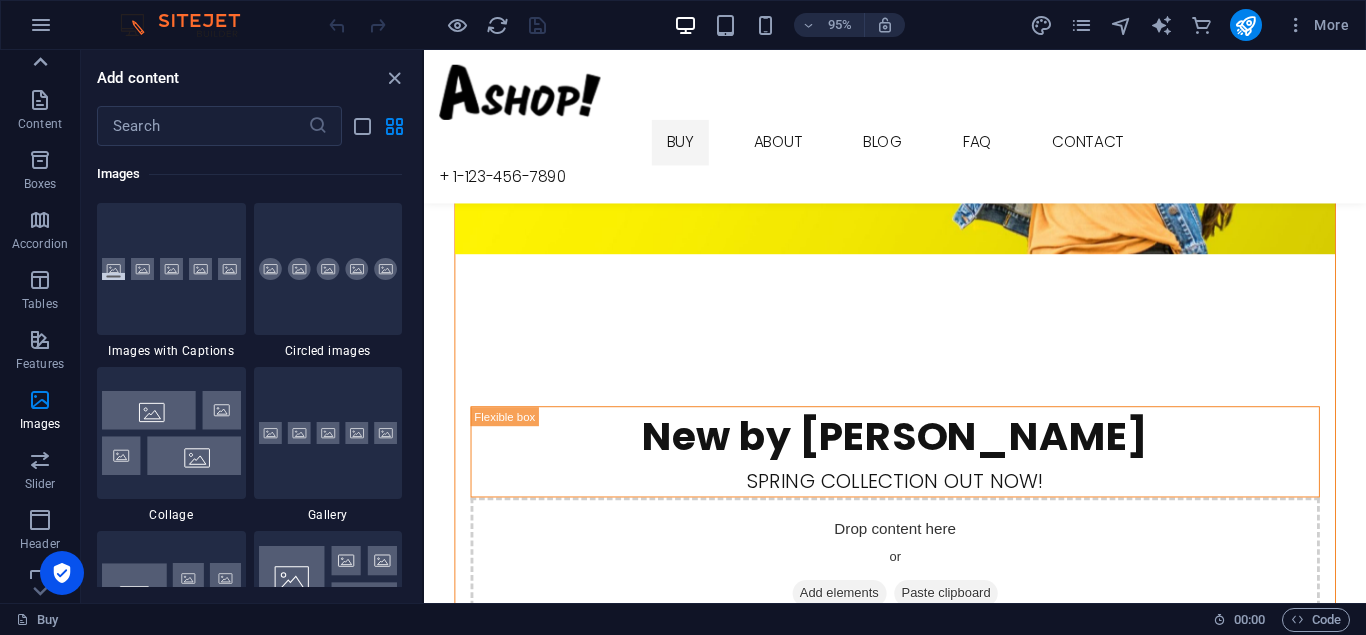 click 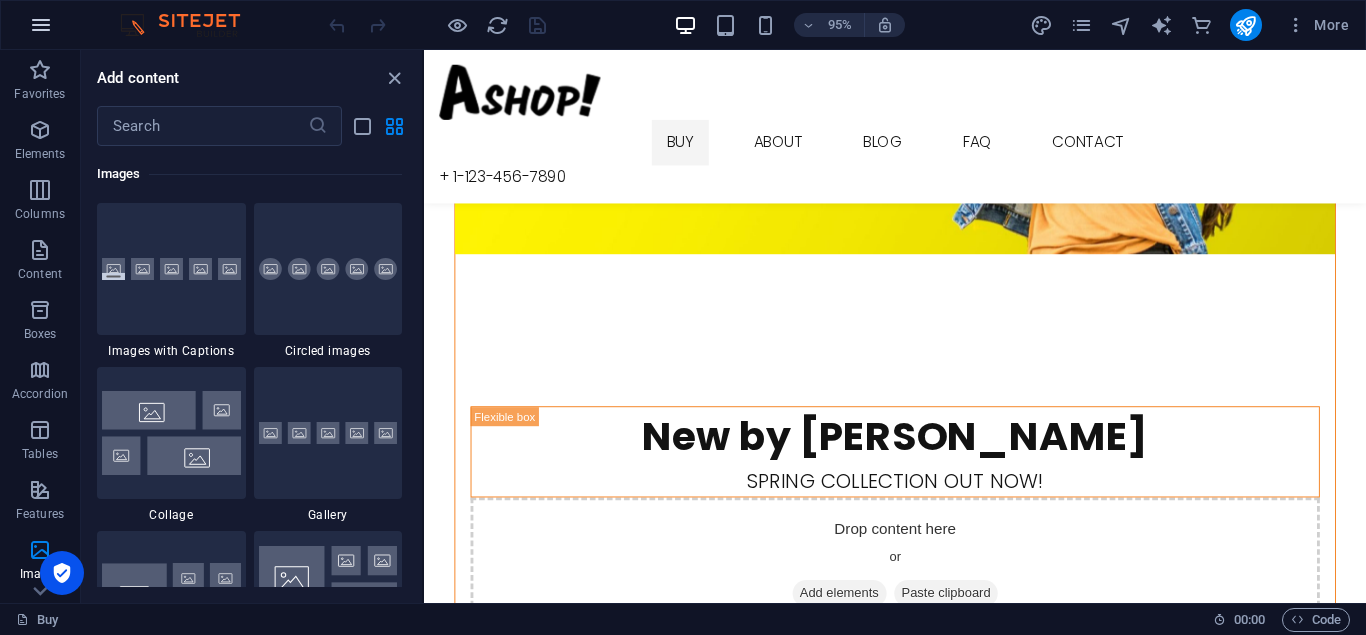 click at bounding box center [41, 25] 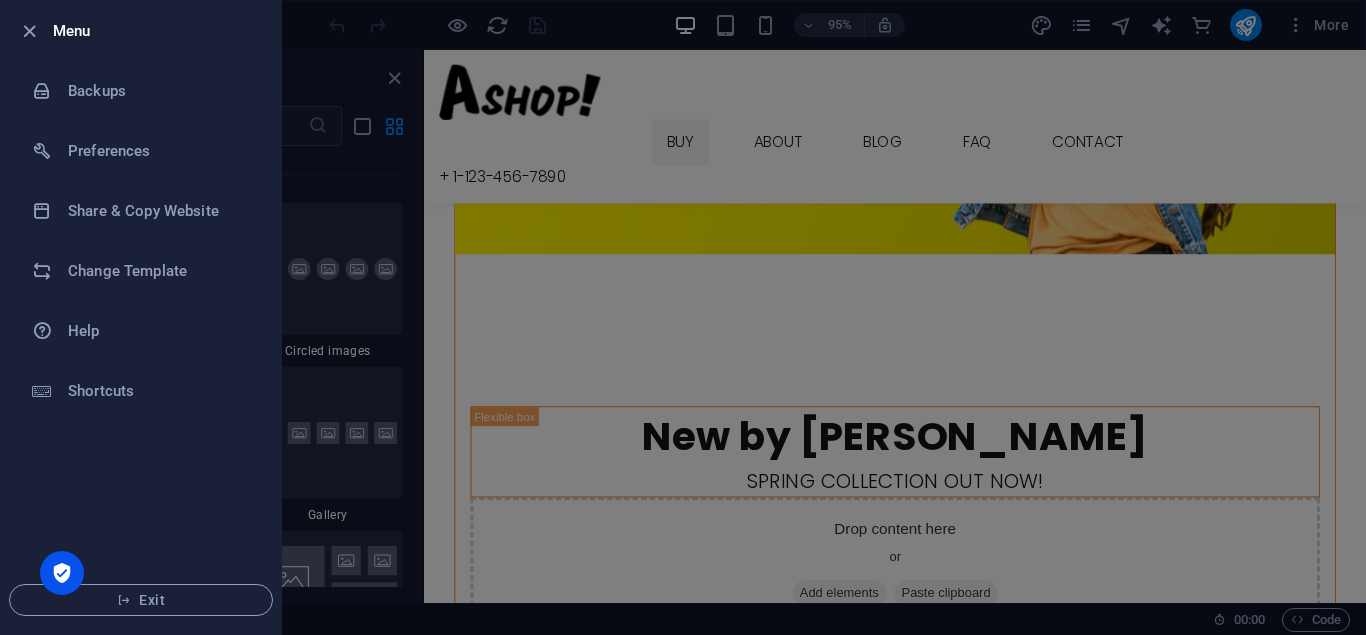 click at bounding box center [683, 317] 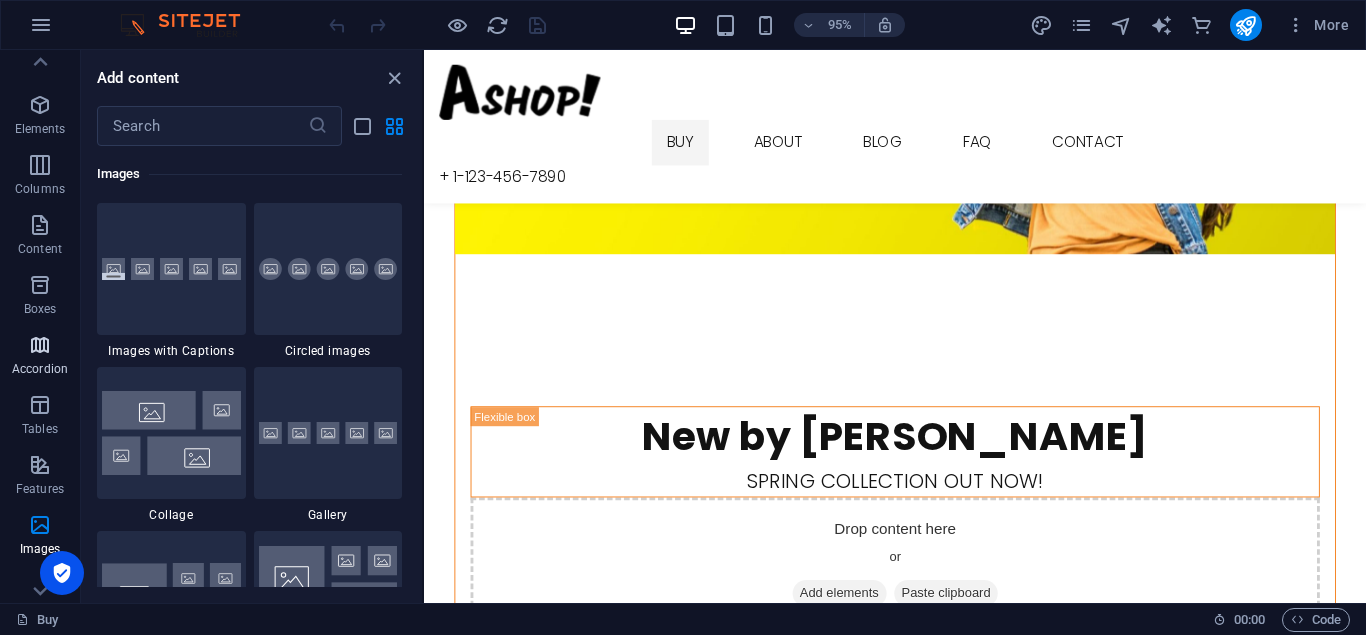 scroll, scrollTop: 0, scrollLeft: 0, axis: both 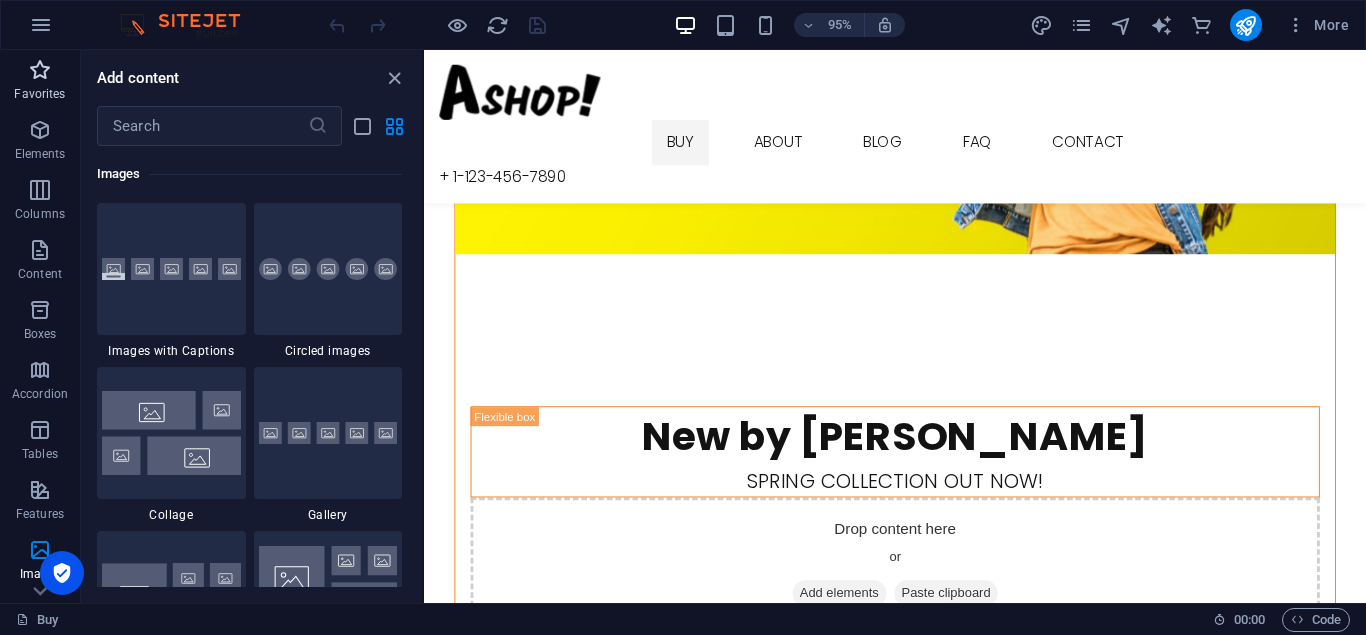 click on "Favorites" at bounding box center [40, 82] 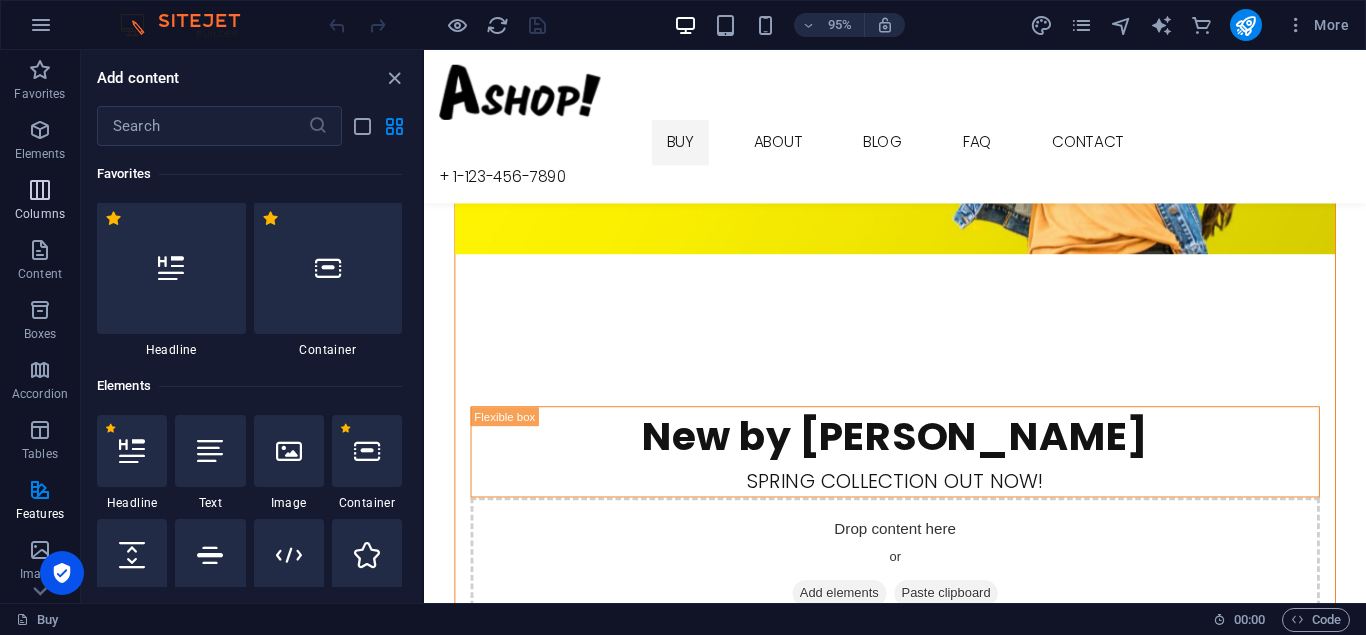 scroll, scrollTop: 0, scrollLeft: 0, axis: both 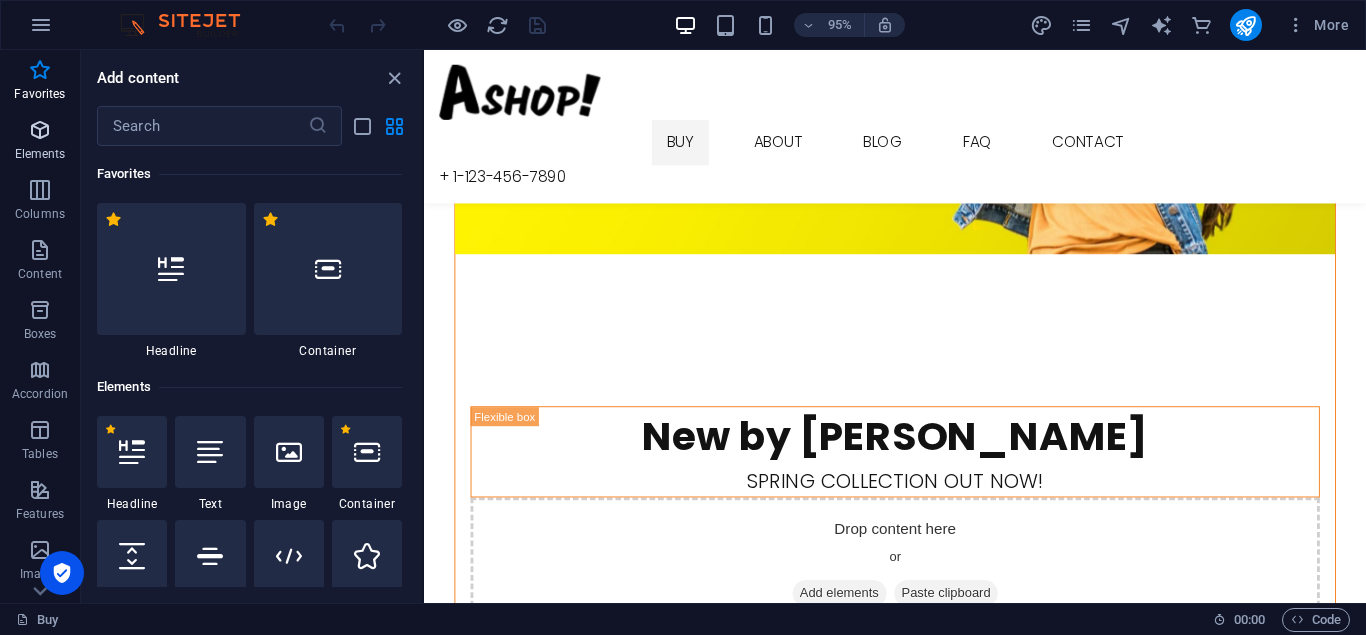 click at bounding box center [40, 130] 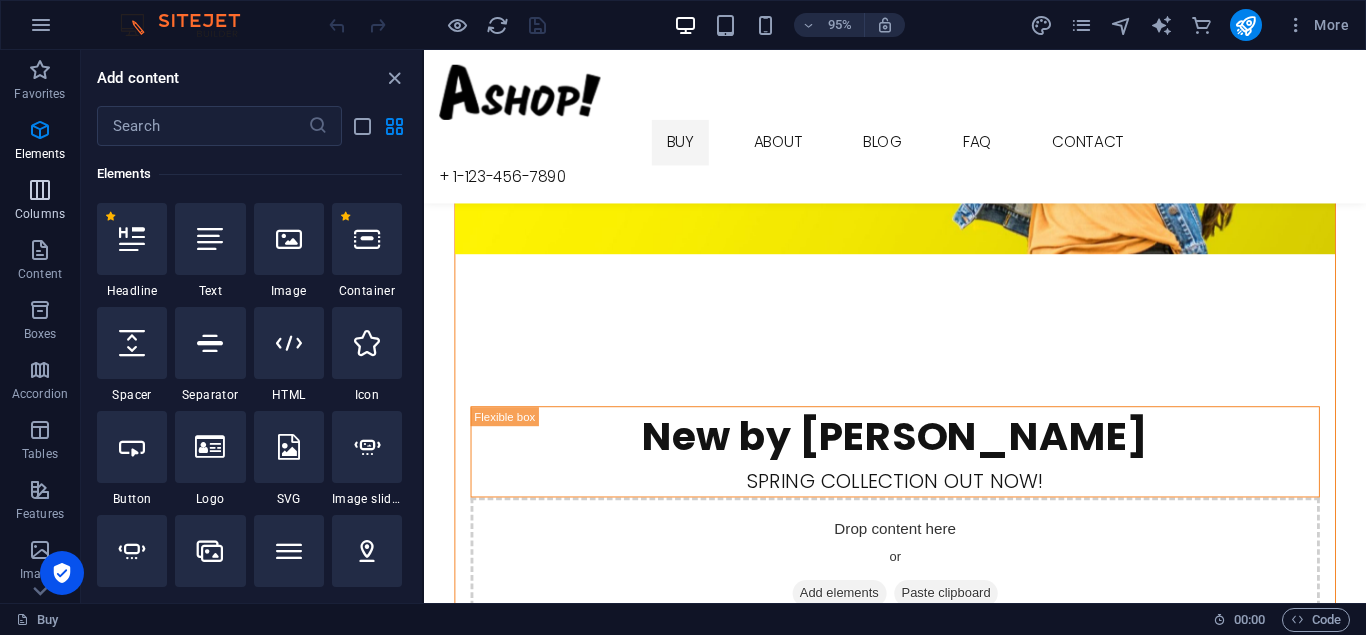 click at bounding box center [40, 190] 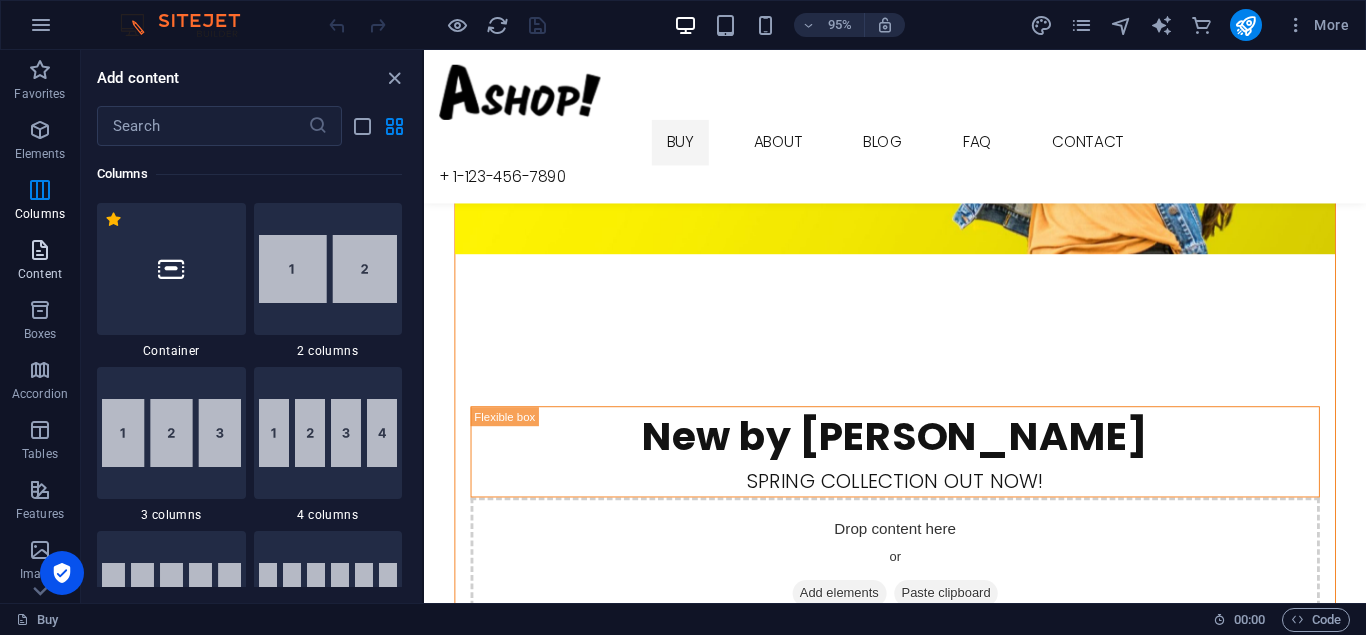 click at bounding box center [40, 250] 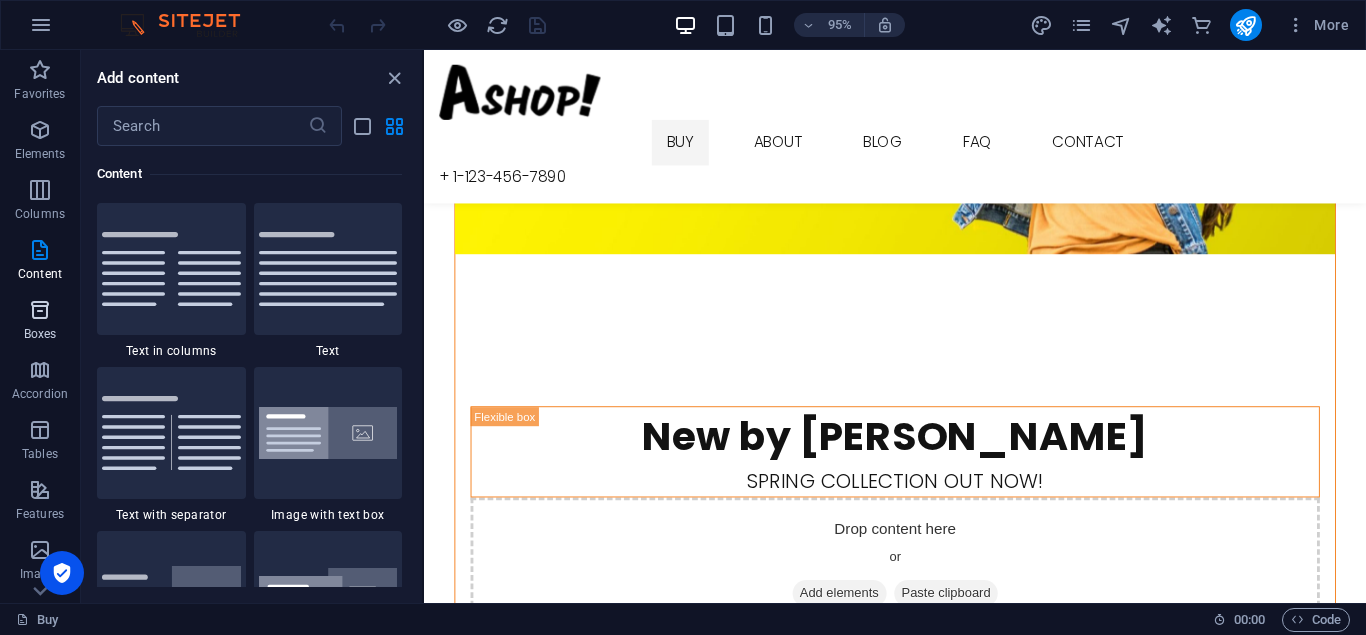 click on "Boxes" at bounding box center [40, 320] 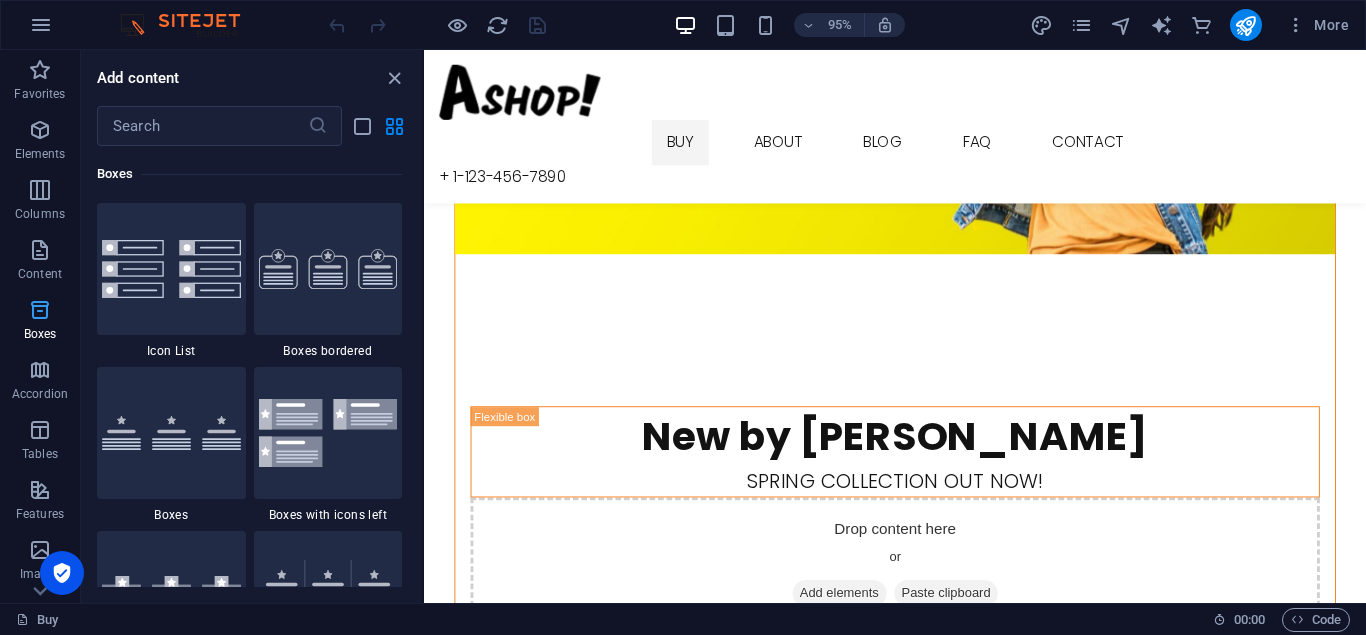 scroll, scrollTop: 5352, scrollLeft: 0, axis: vertical 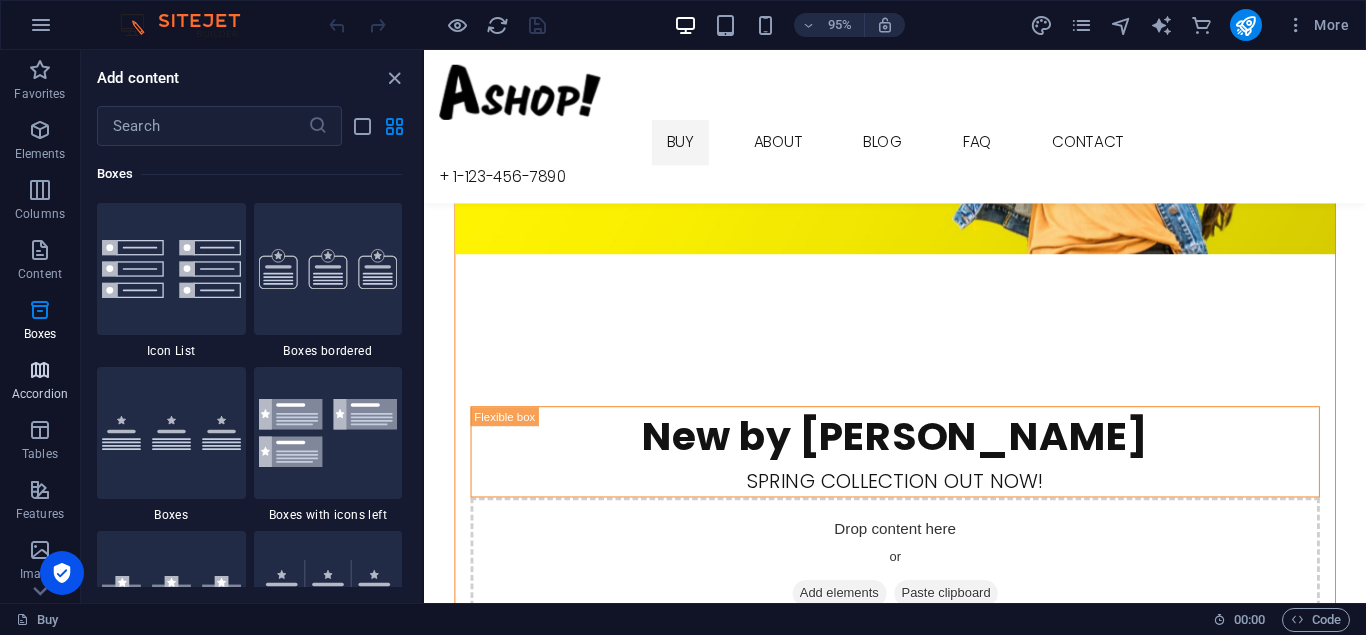 drag, startPoint x: 40, startPoint y: 377, endPoint x: 30, endPoint y: 359, distance: 20.59126 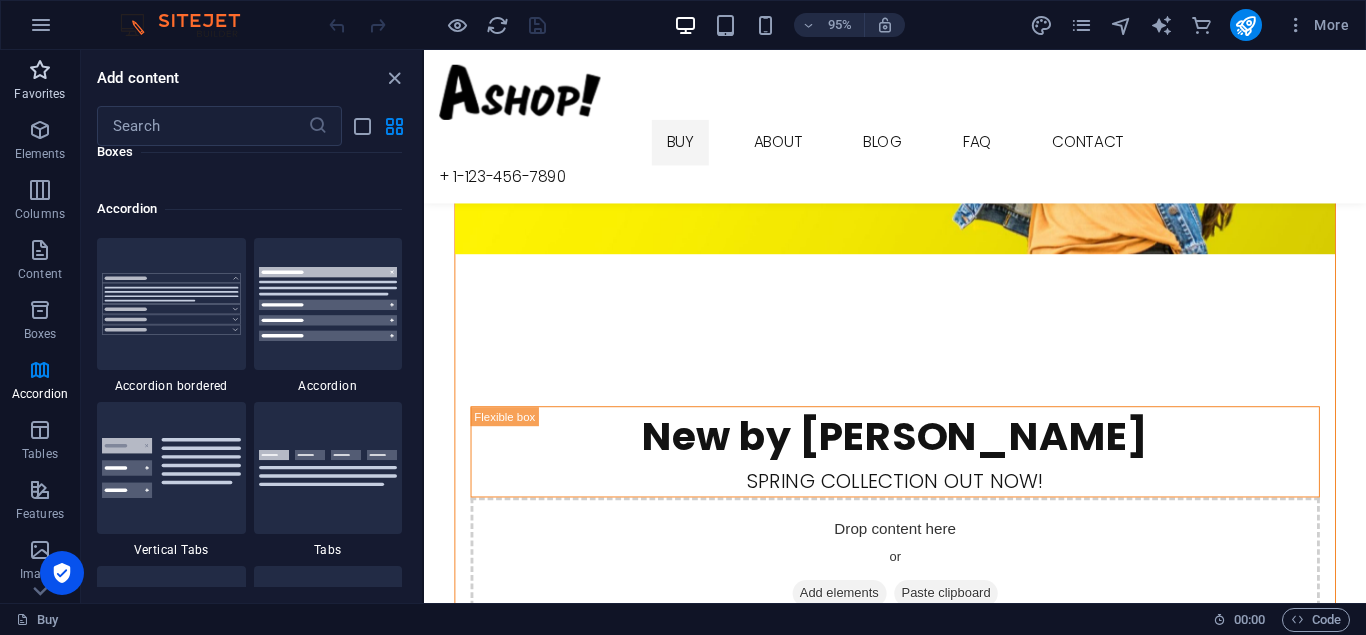 scroll, scrollTop: 6221, scrollLeft: 0, axis: vertical 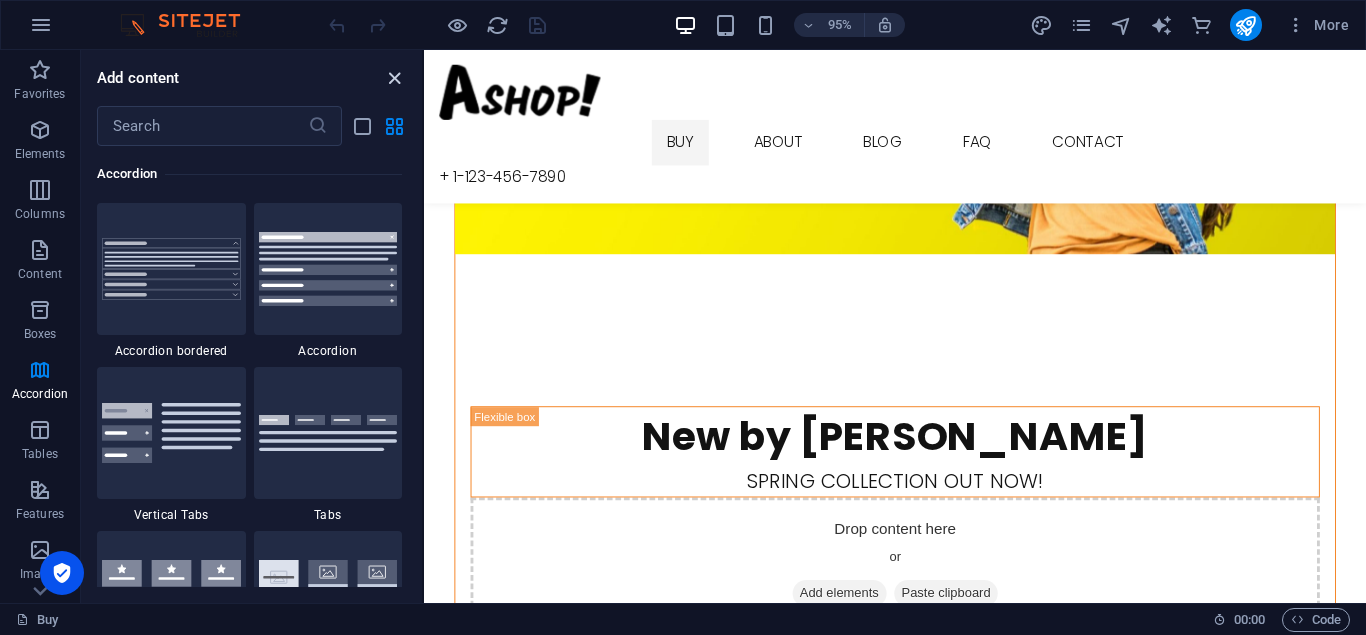 click at bounding box center [394, 78] 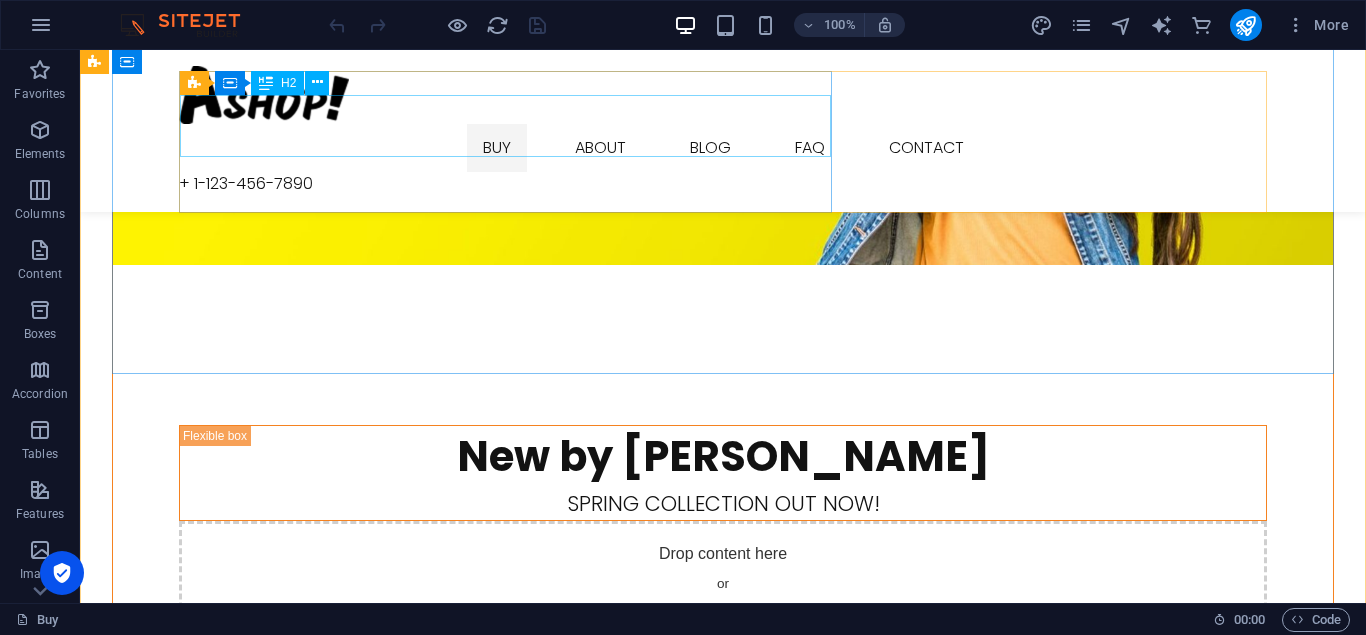 scroll, scrollTop: 0, scrollLeft: 0, axis: both 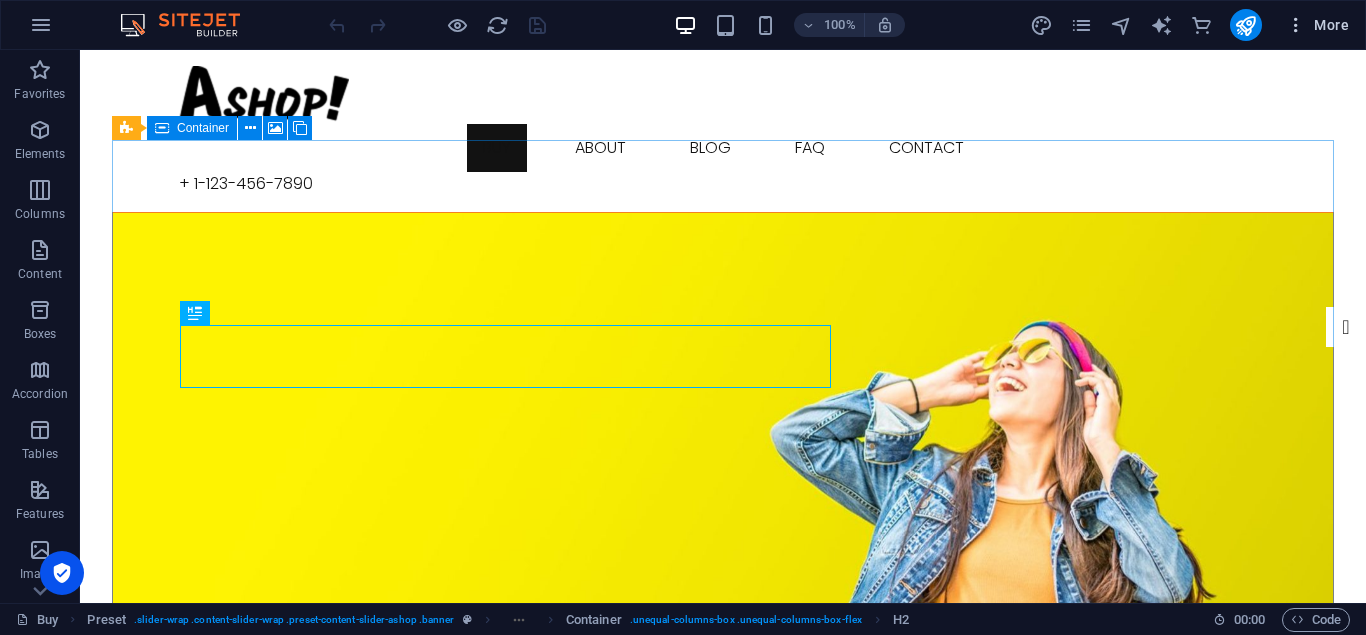 click on "More" at bounding box center [1317, 25] 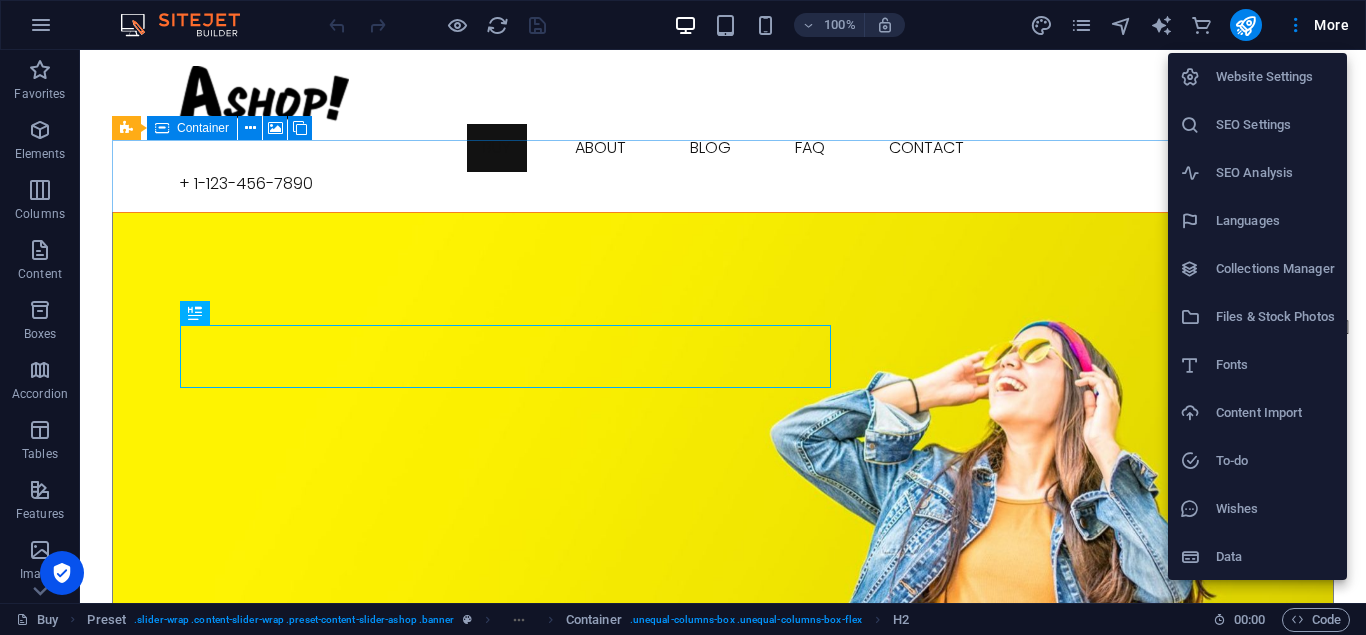 click at bounding box center [683, 317] 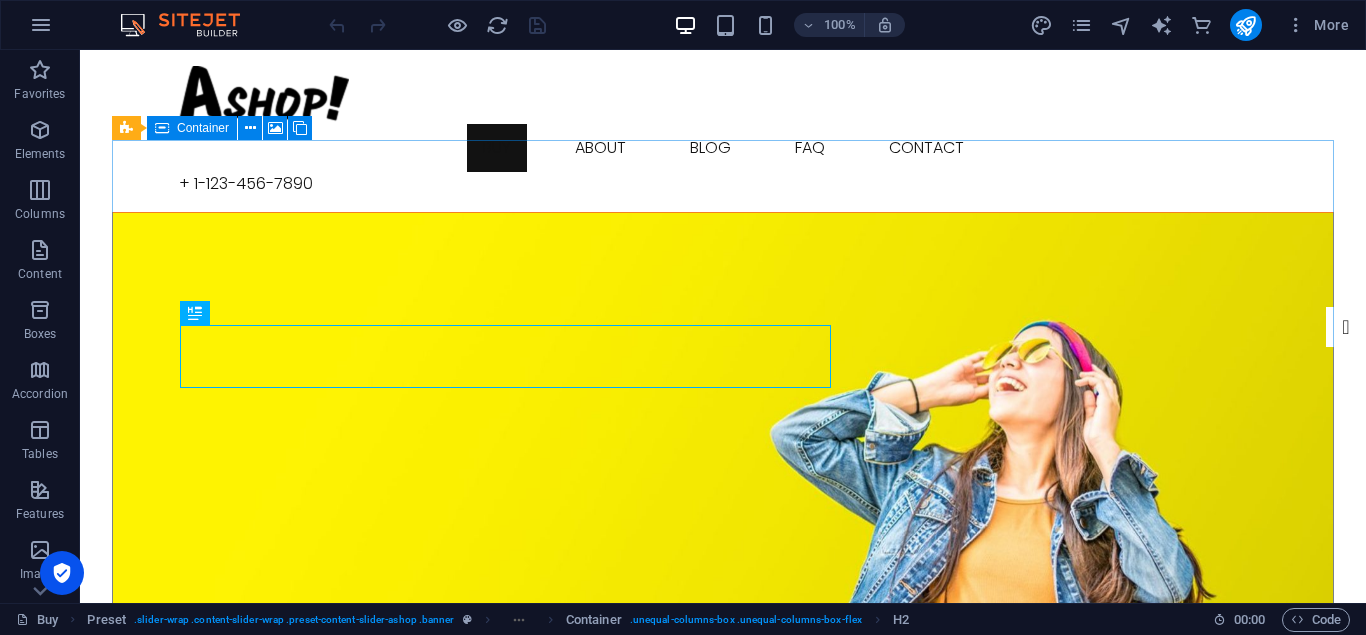 click at bounding box center [1296, 25] 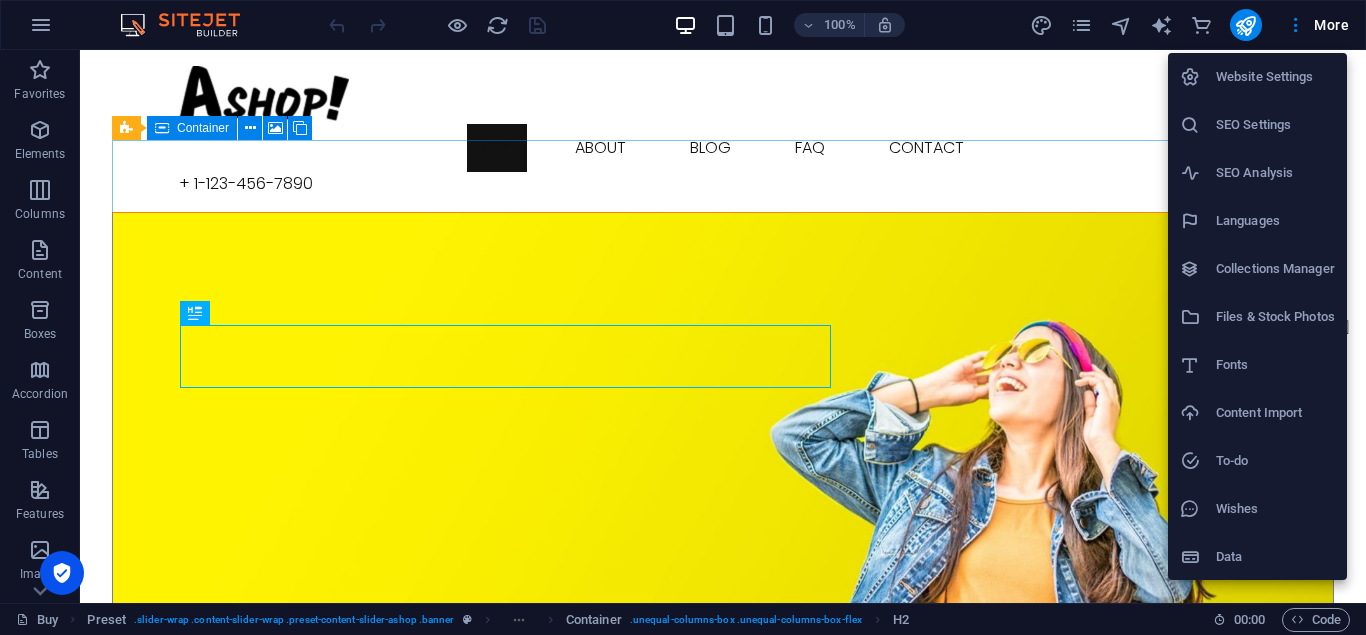 click at bounding box center (683, 317) 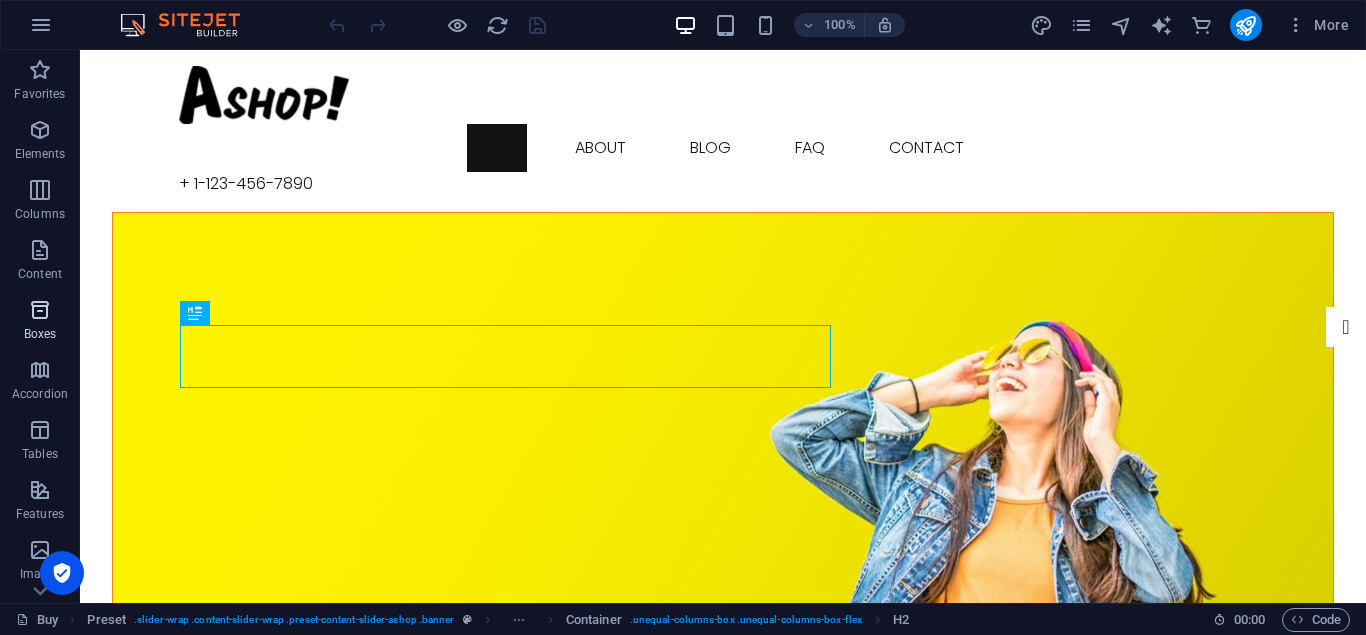 scroll, scrollTop: 407, scrollLeft: 0, axis: vertical 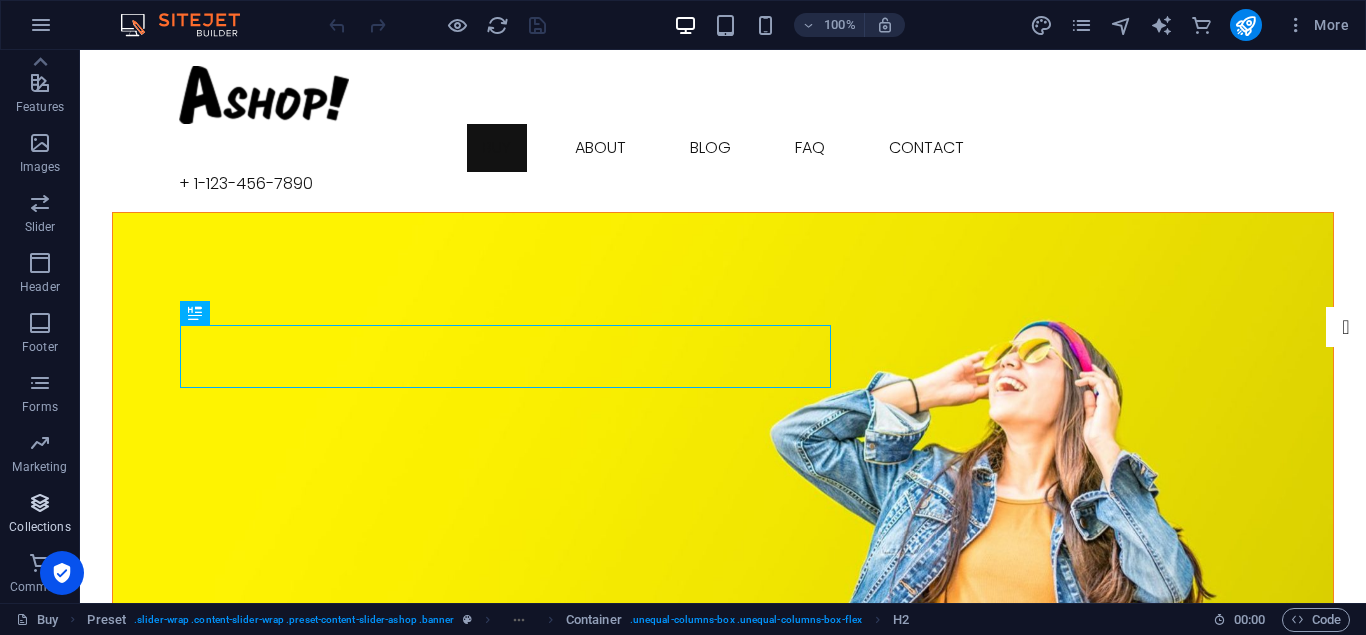 click on "Collections" at bounding box center [39, 527] 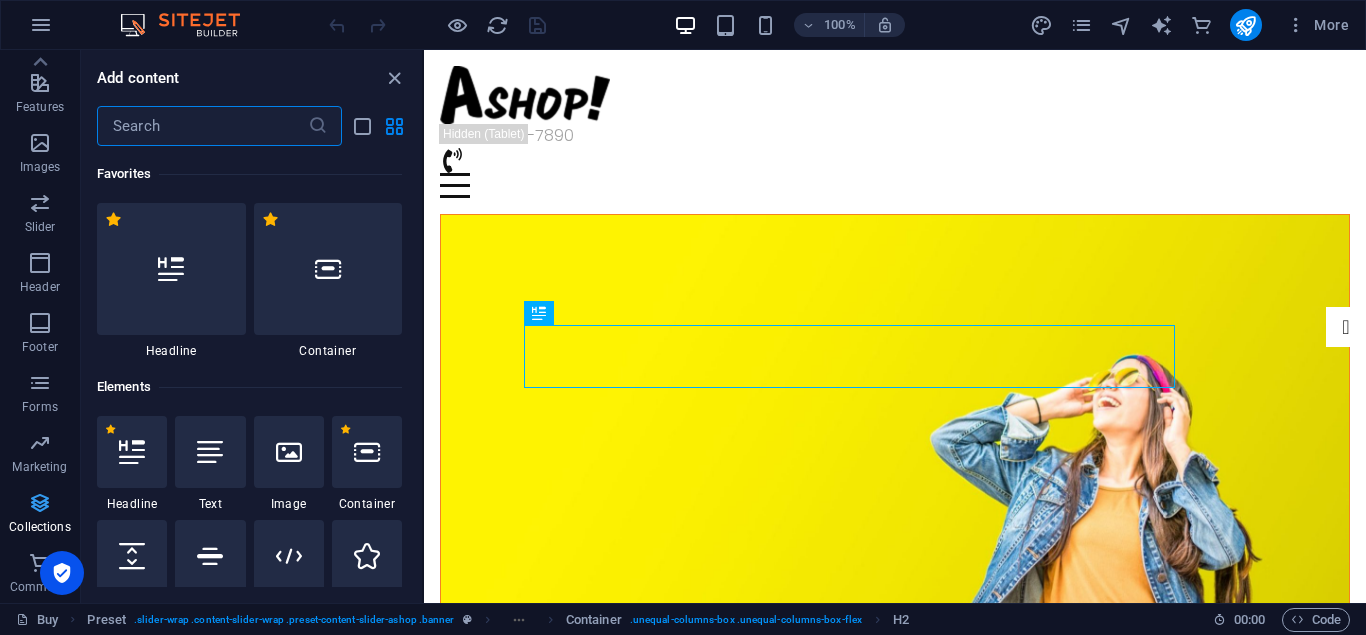 scroll, scrollTop: 407, scrollLeft: 0, axis: vertical 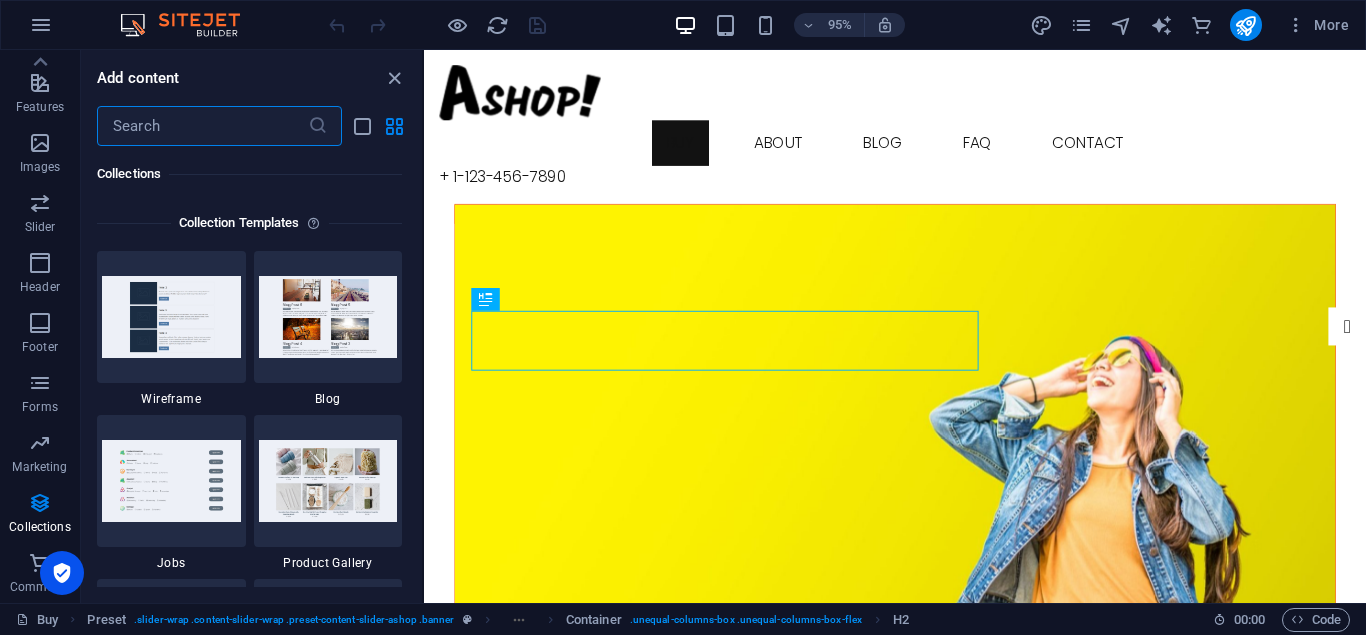 click on "Individual Buy Favorites Elements Columns Content Boxes Accordion Tables Features Images Slider Header Footer Forms Marketing Collections Commerce Add content ​ Favorites 1 Star Headline 1 Star Container Elements 1 Star Headline 1 Star Text 1 Star Image 1 Star Container 1 Star Spacer 1 Star Separator 1 Star HTML 1 Star Icon 1 Star Button 1 Star Logo 1 Star SVG 1 Star Image slider 1 Star Slider 1 Star Gallery 1 Star Menu 1 Star Map 1 Star Facebook 1 Star Video 1 Star YouTube 1 Star Vimeo 1 Star Document 1 Star Audio 1 Star Iframe 1 Star Privacy 1 Star Languages Columns 1 Star Container 1 Star 2 columns 1 Star 3 columns 1 Star 4 columns 1 Star 5 columns 1 Star 6 columns 1 Star 40-60 1 Star 20-80 1 Star 80-20 1 Star 30-70 1 Star 70-30 1 Star Unequal Columns 1 Star 25-25-50 1 Star 25-50-25 1 Star 50-25-25 1 Star 20-60-20 1 Star [PHONE_NUMBER] 1 Star [PHONE_NUMBER] 1 Star Grid 2-1 1 Star Grid 1-2 1 Star Grid 3-1 1 Star Grid 1-3 1 Star Text" at bounding box center [683, 317] 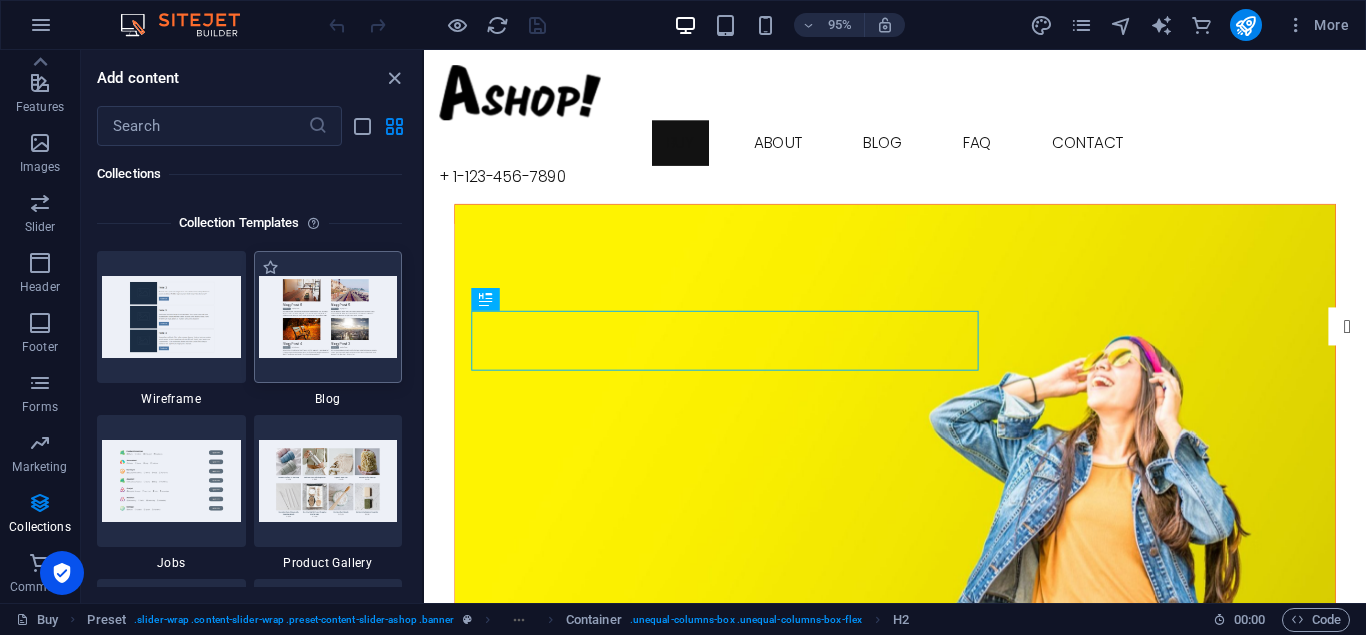 scroll, scrollTop: 18292, scrollLeft: 0, axis: vertical 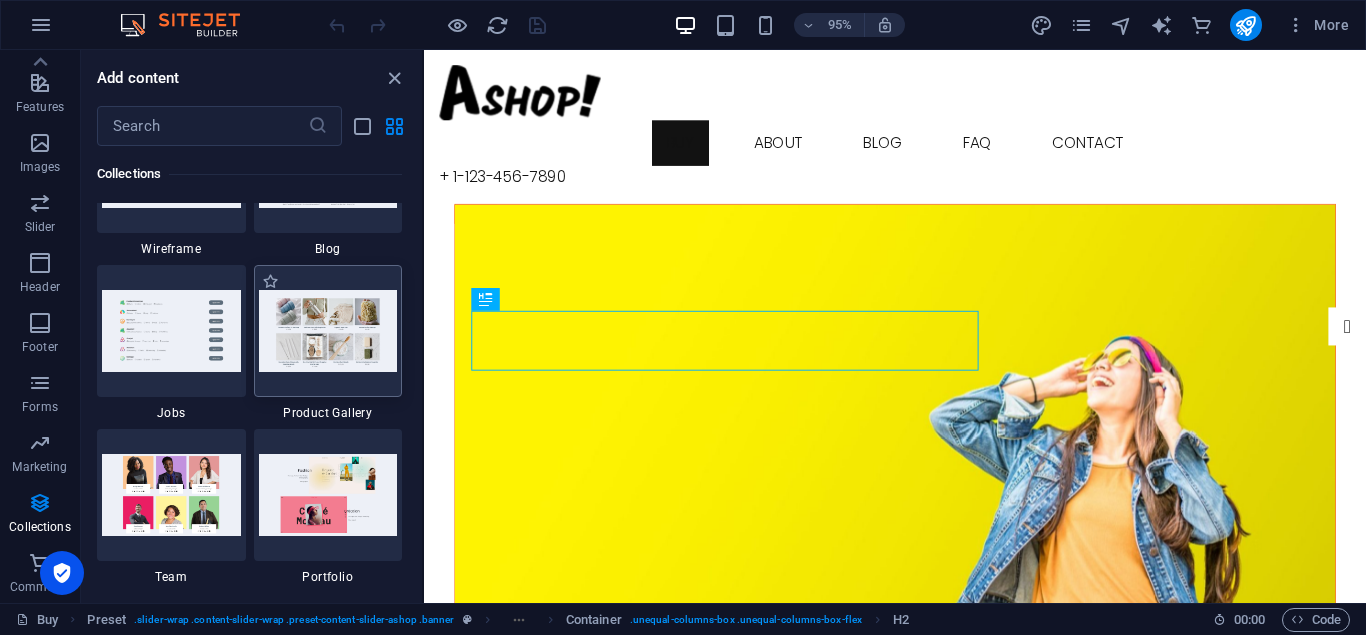 click at bounding box center [328, 330] 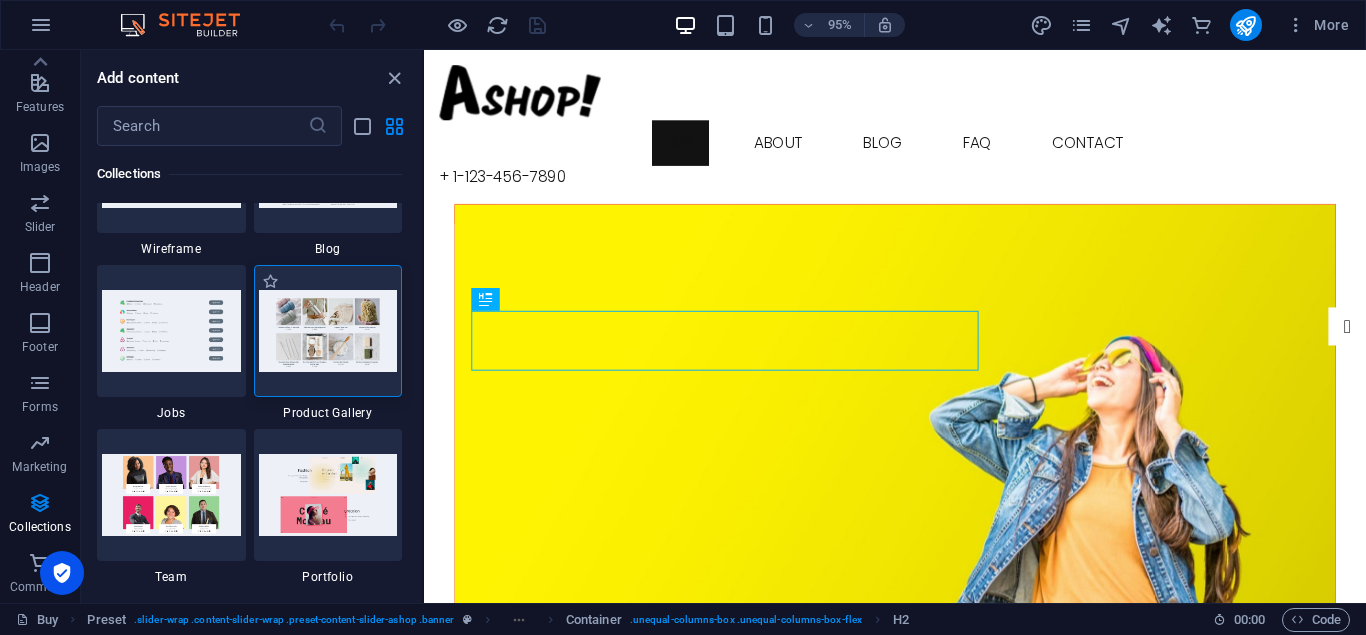 click at bounding box center (328, 330) 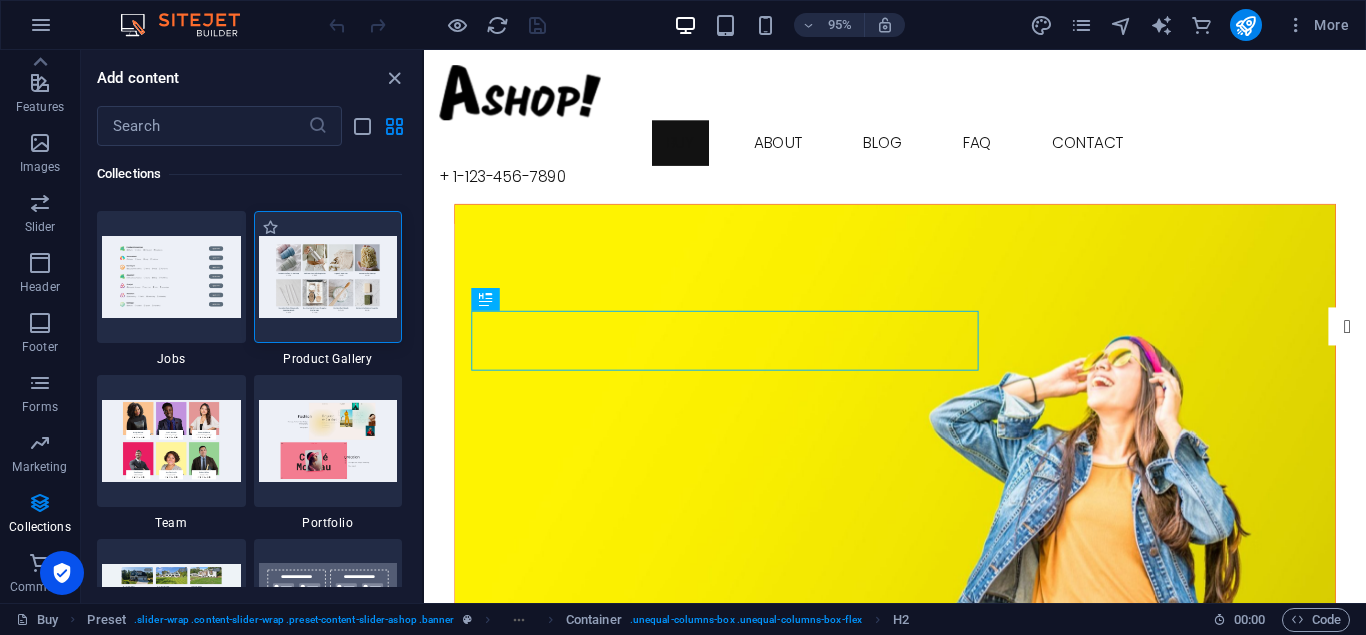 scroll, scrollTop: 18292, scrollLeft: 0, axis: vertical 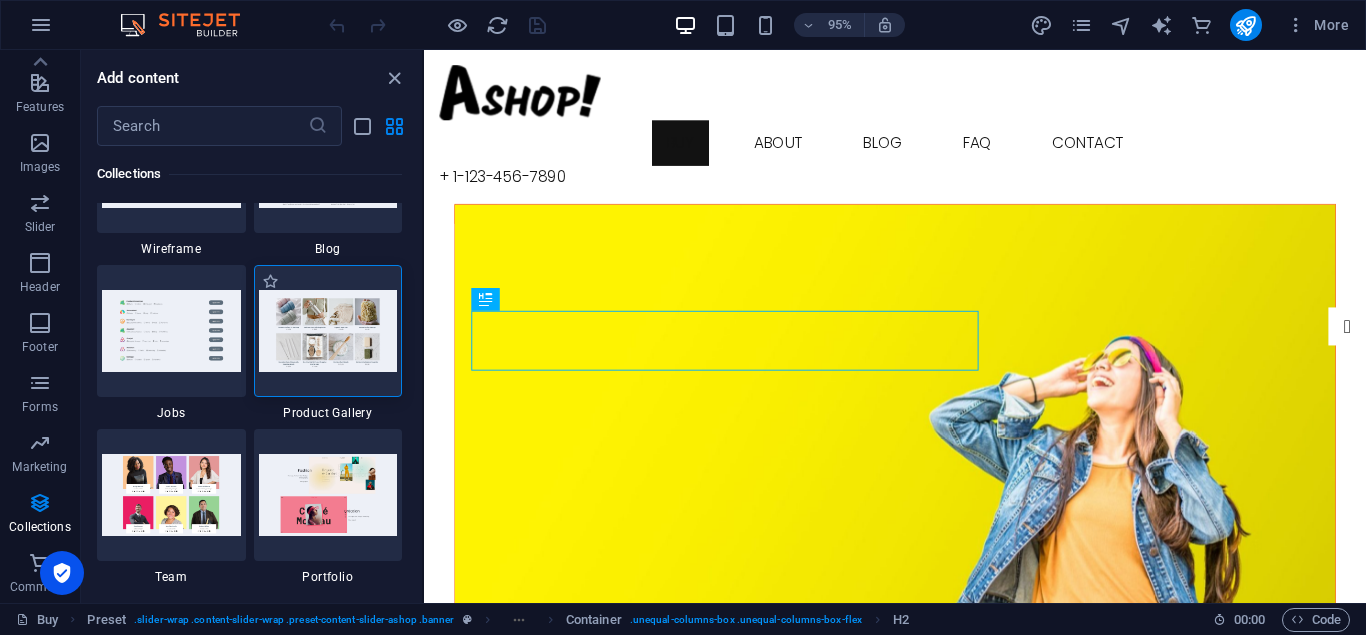 click at bounding box center (328, 330) 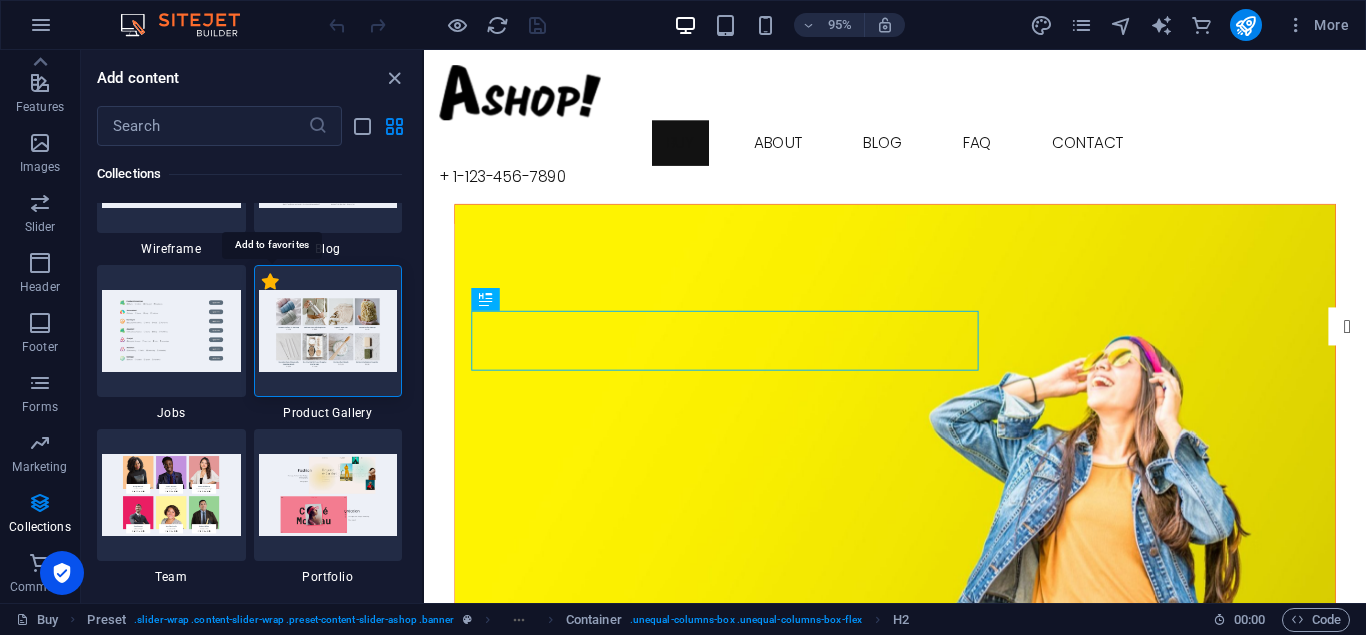 click on "1 Star" at bounding box center [270, 281] 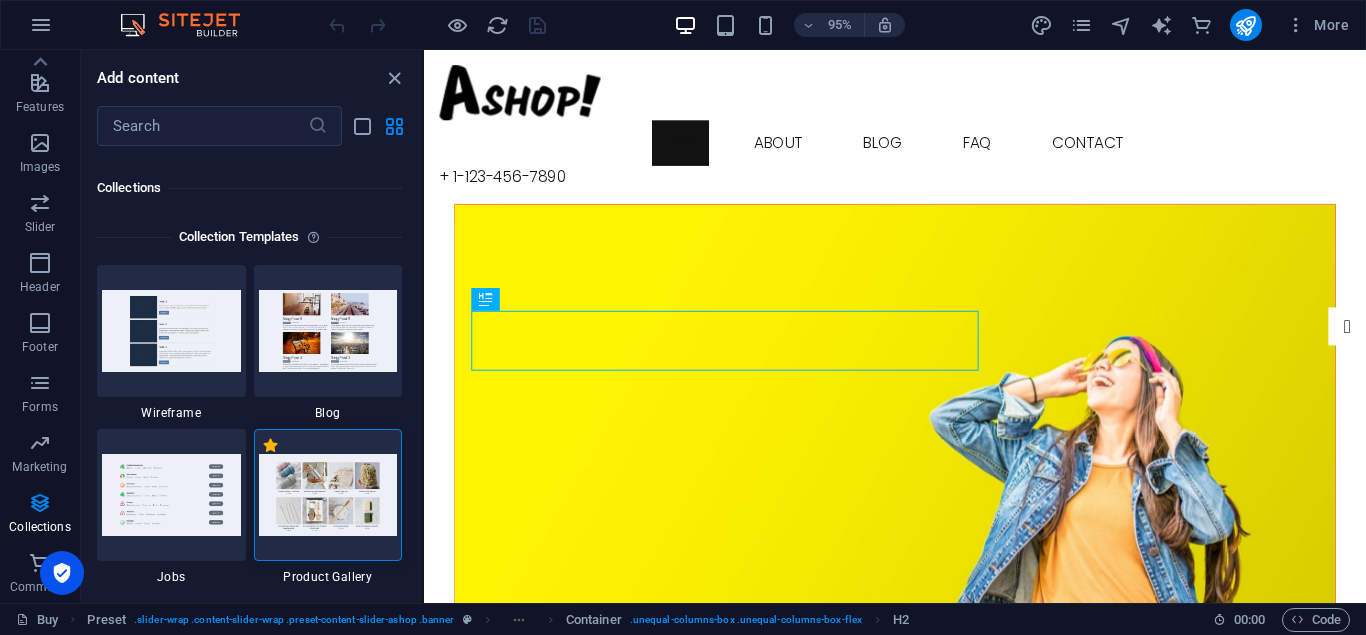 scroll, scrollTop: 18456, scrollLeft: 0, axis: vertical 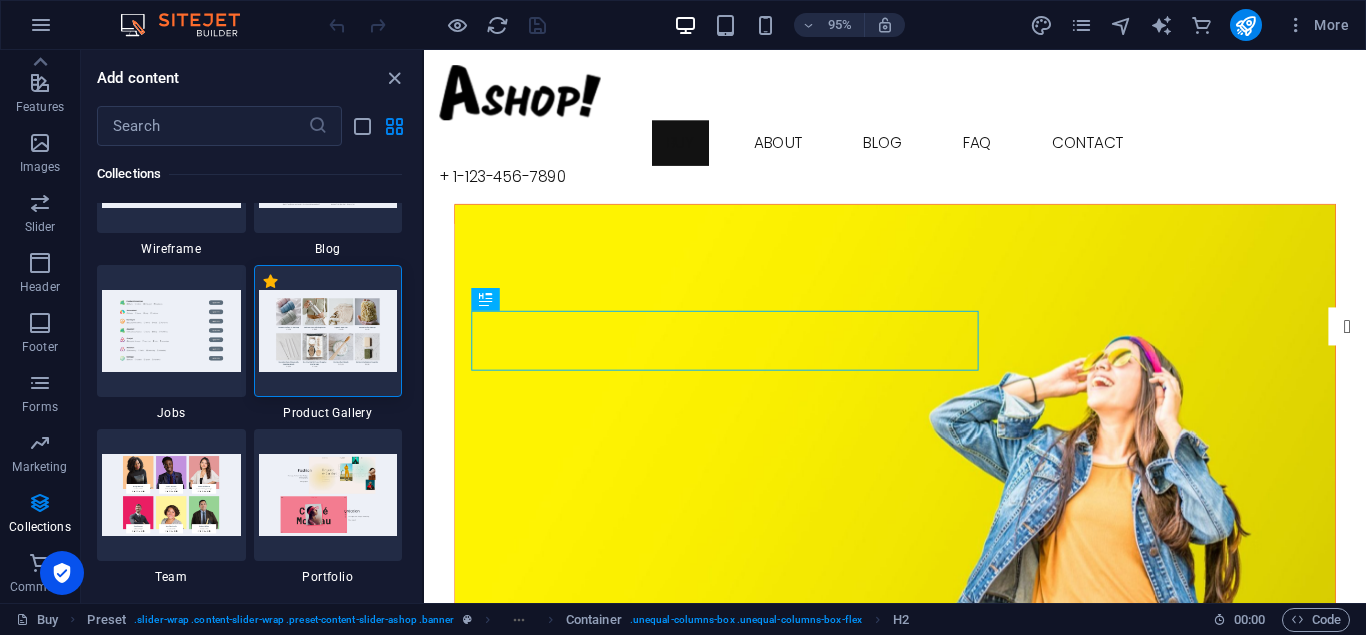 click at bounding box center [328, 330] 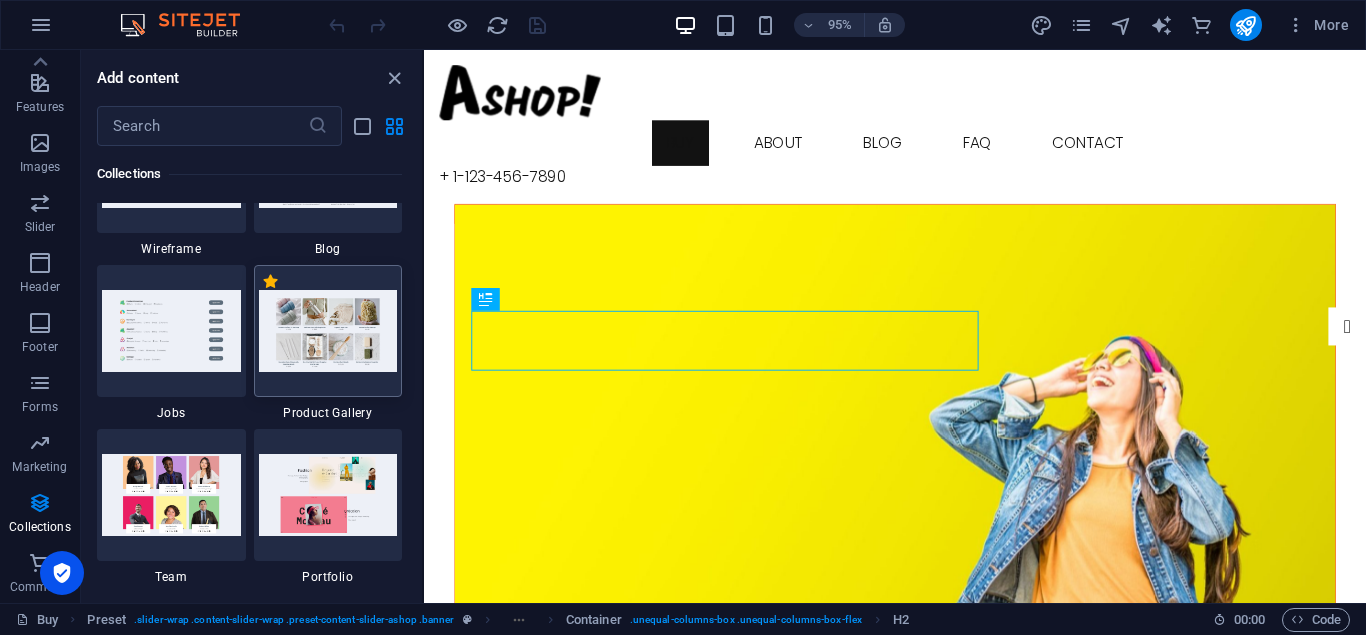 click at bounding box center (328, 330) 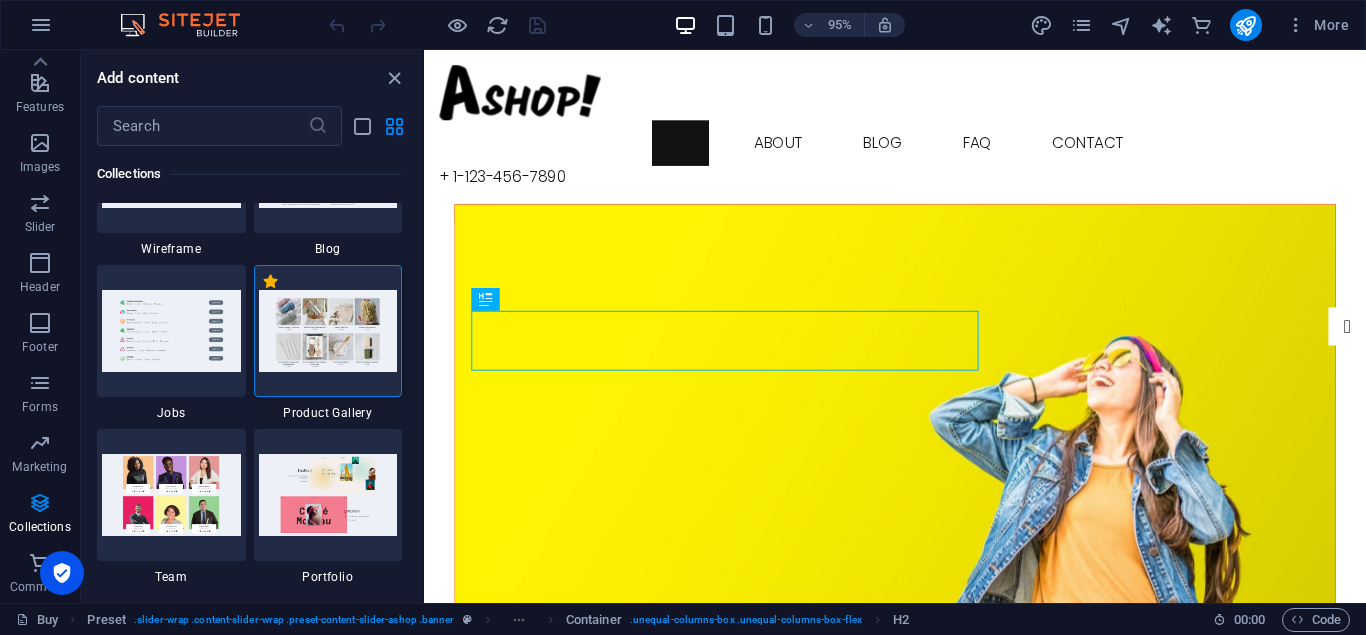 click at bounding box center (328, 330) 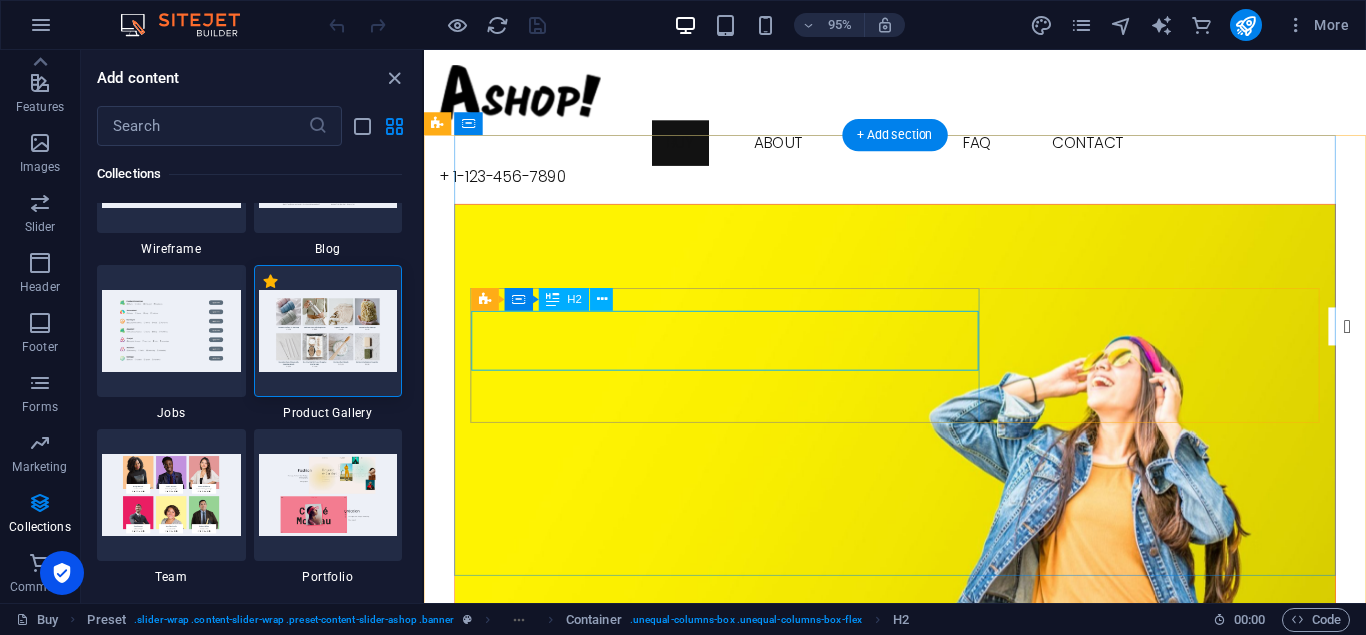 click on "New by [PERSON_NAME]" at bounding box center (920, 869) 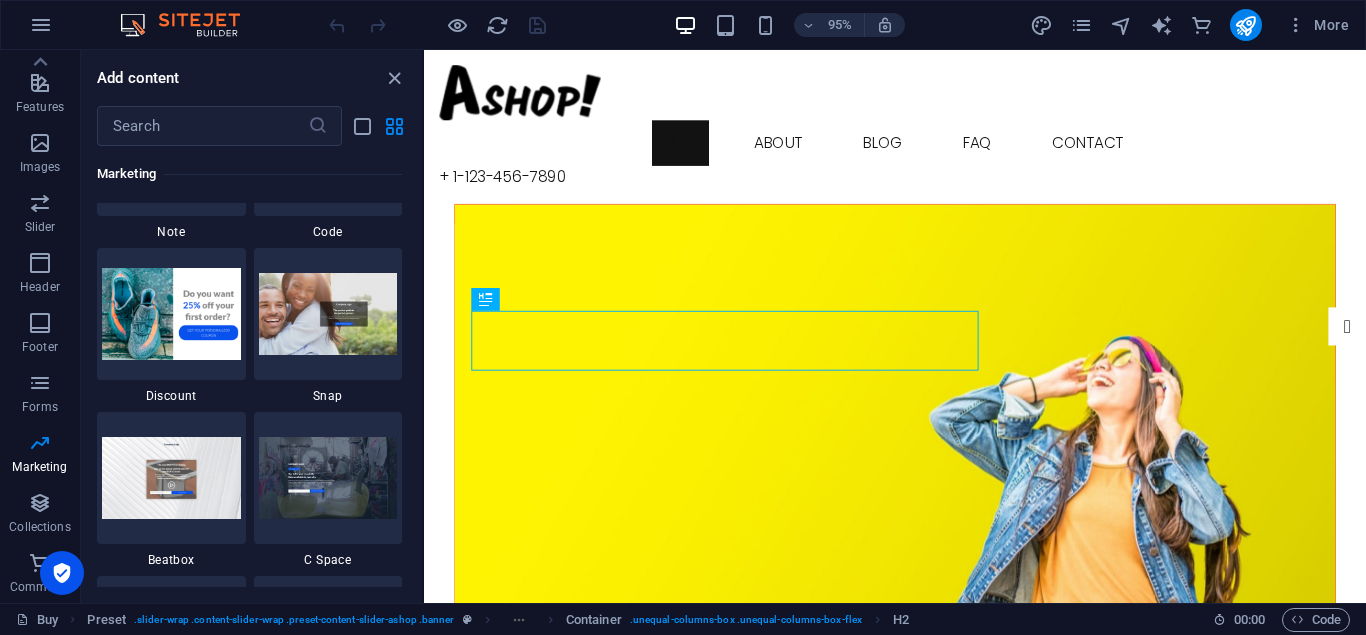 scroll, scrollTop: 16656, scrollLeft: 0, axis: vertical 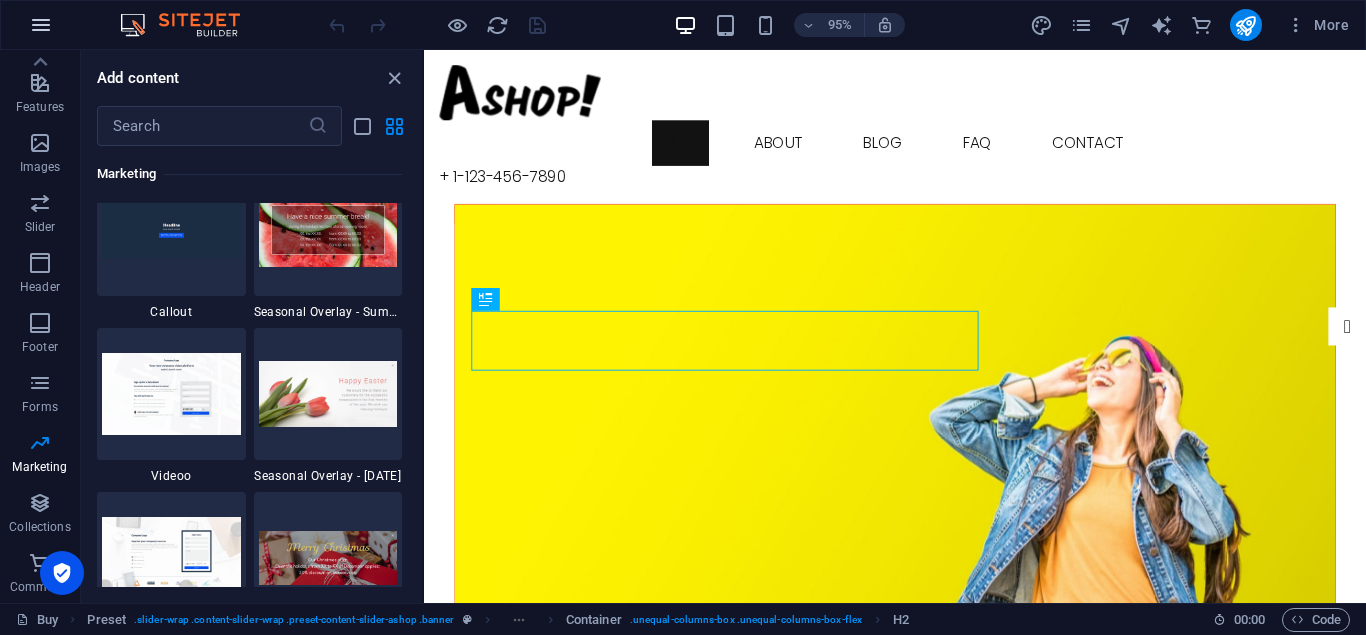 click at bounding box center [41, 25] 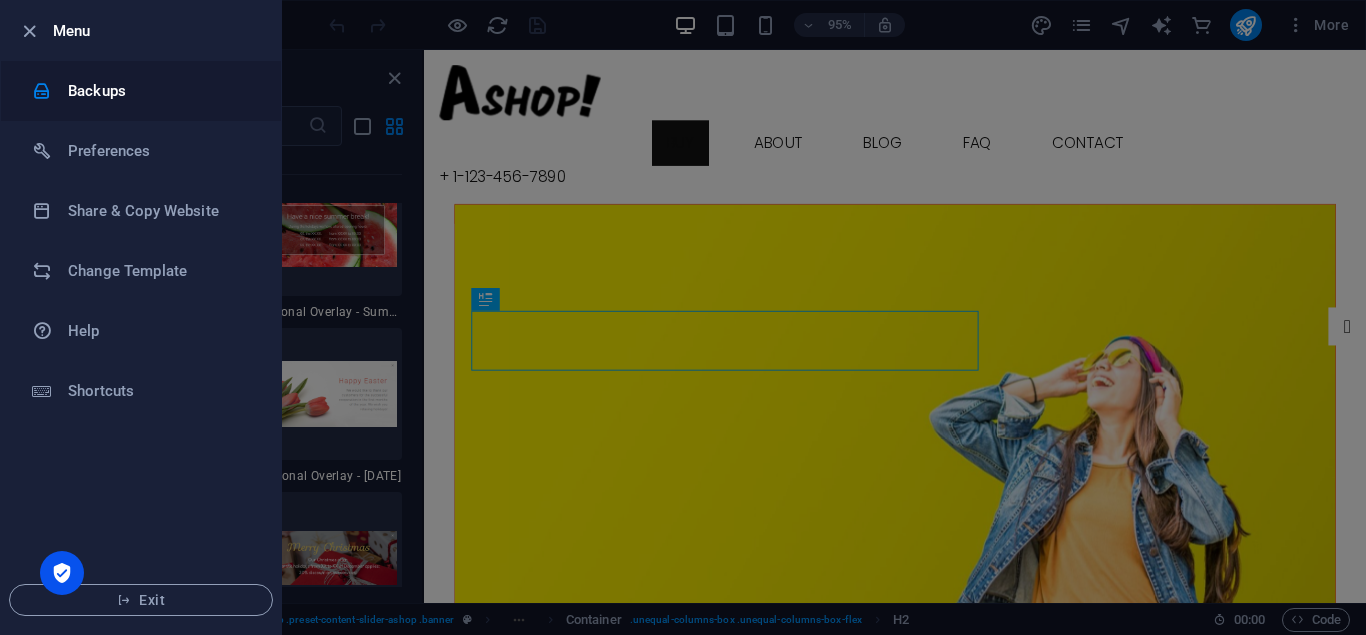 click on "Backups" at bounding box center (160, 91) 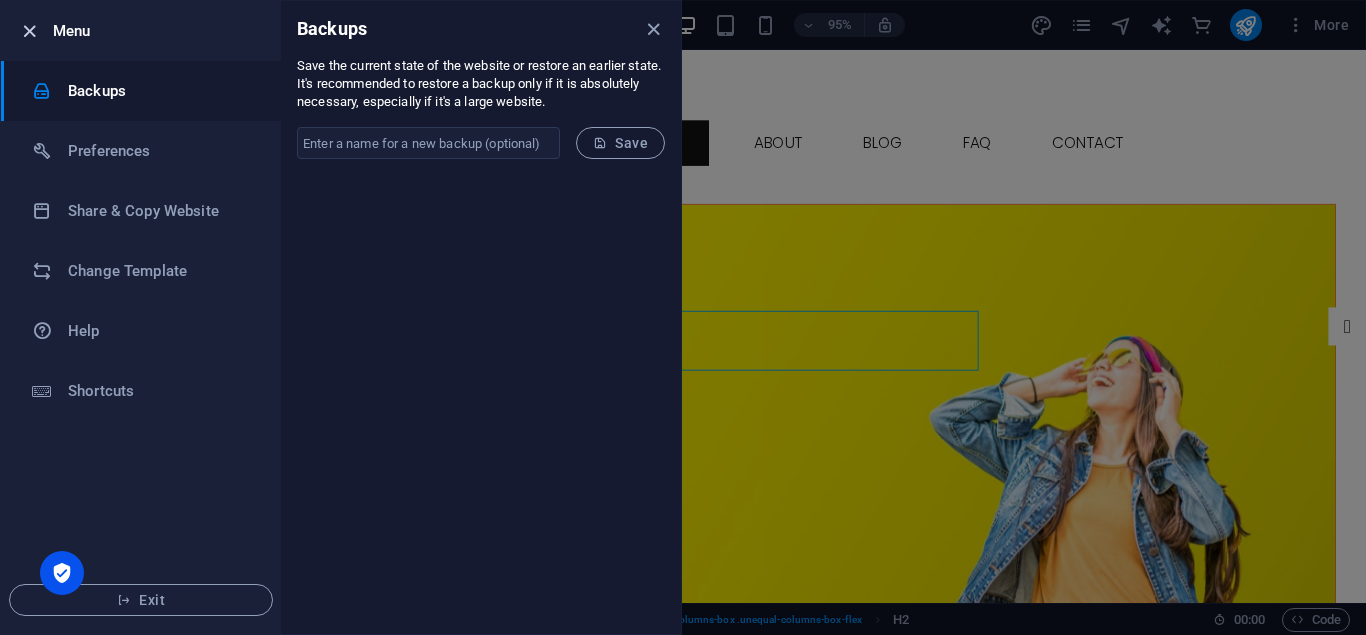 click at bounding box center [29, 31] 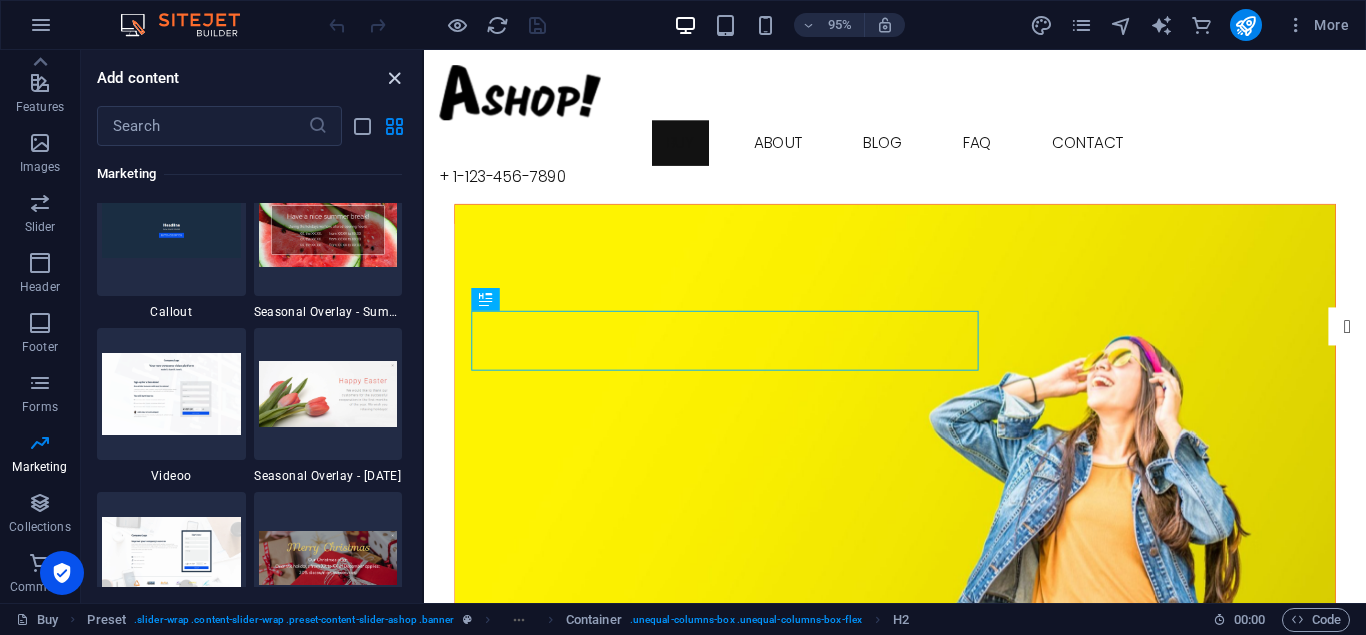 click at bounding box center [394, 78] 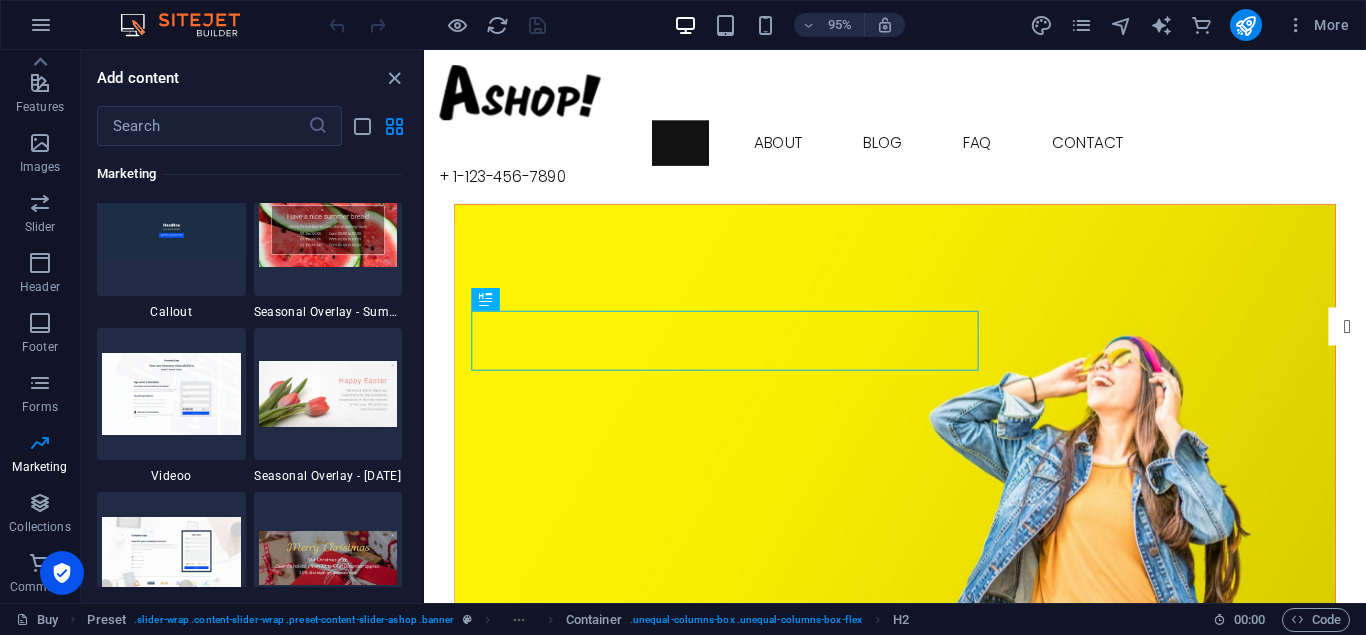 scroll, scrollTop: 407, scrollLeft: 0, axis: vertical 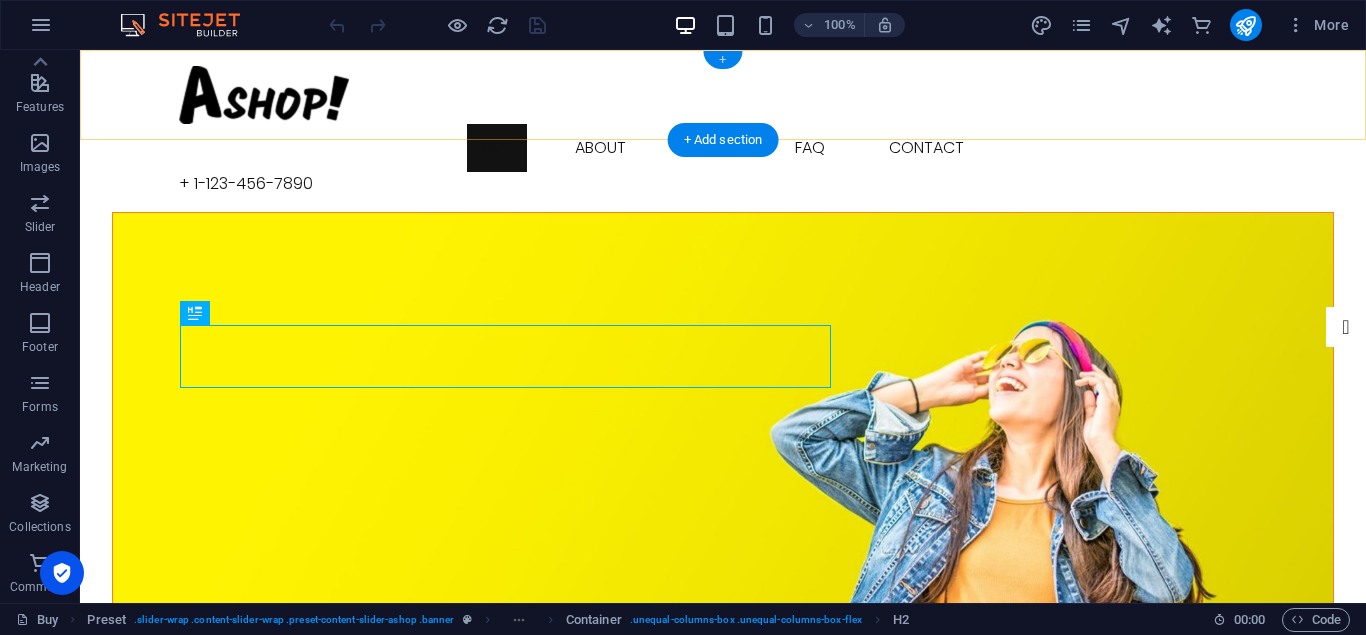 click on "+" at bounding box center [722, 60] 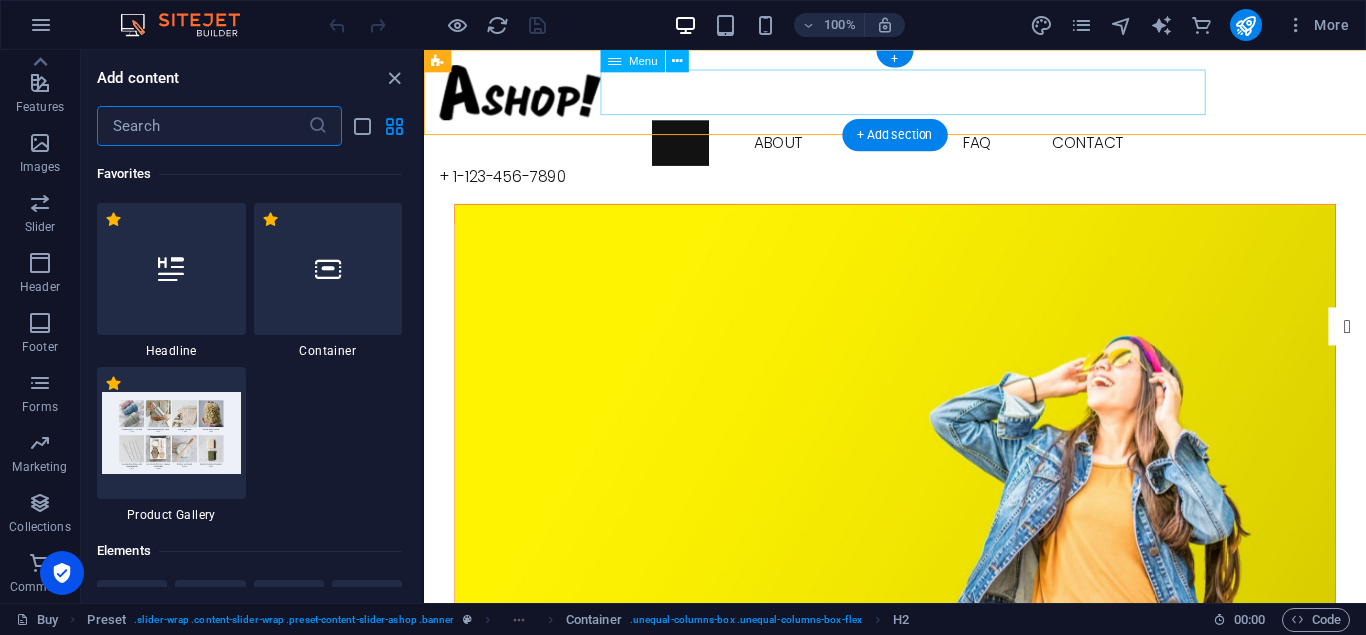 scroll, scrollTop: 407, scrollLeft: 0, axis: vertical 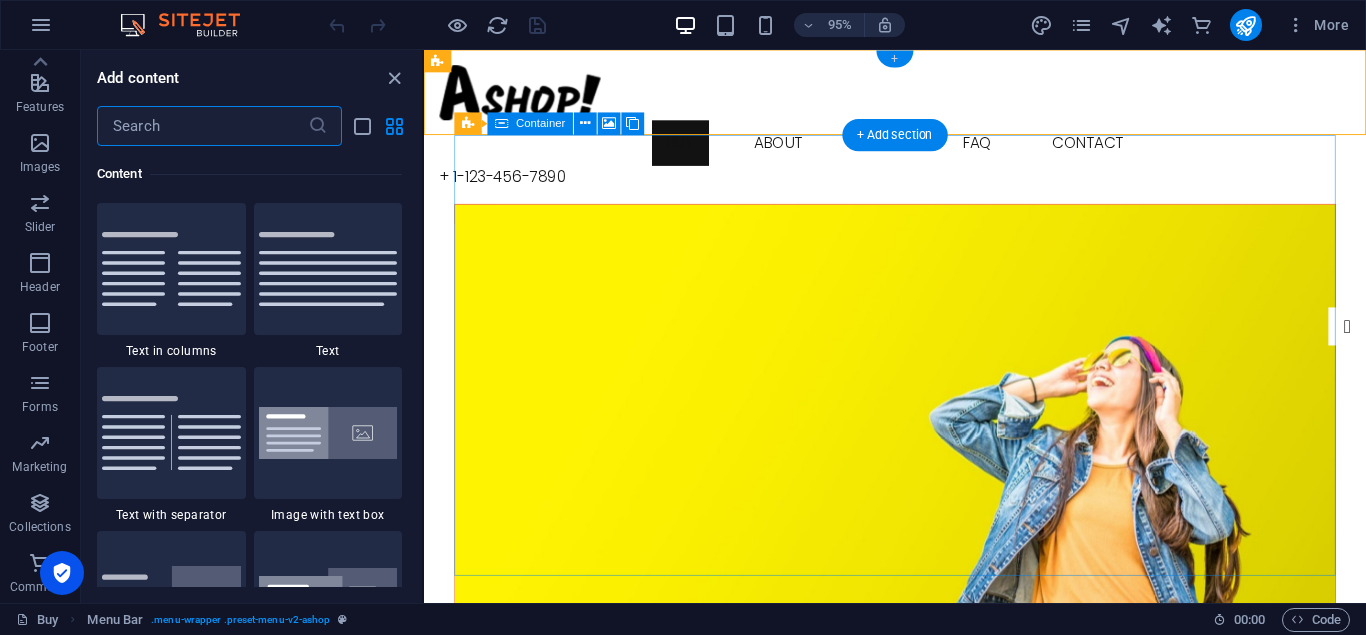 click on "+" at bounding box center [894, 59] 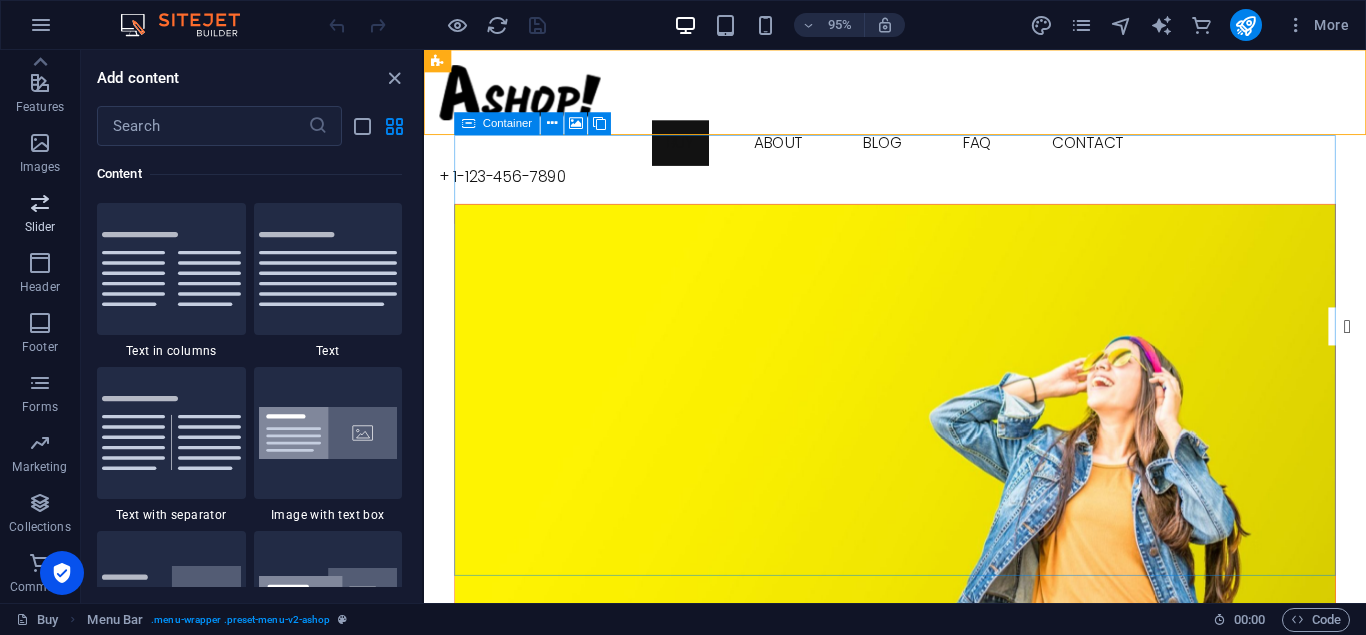 click on "Slider" at bounding box center [40, 215] 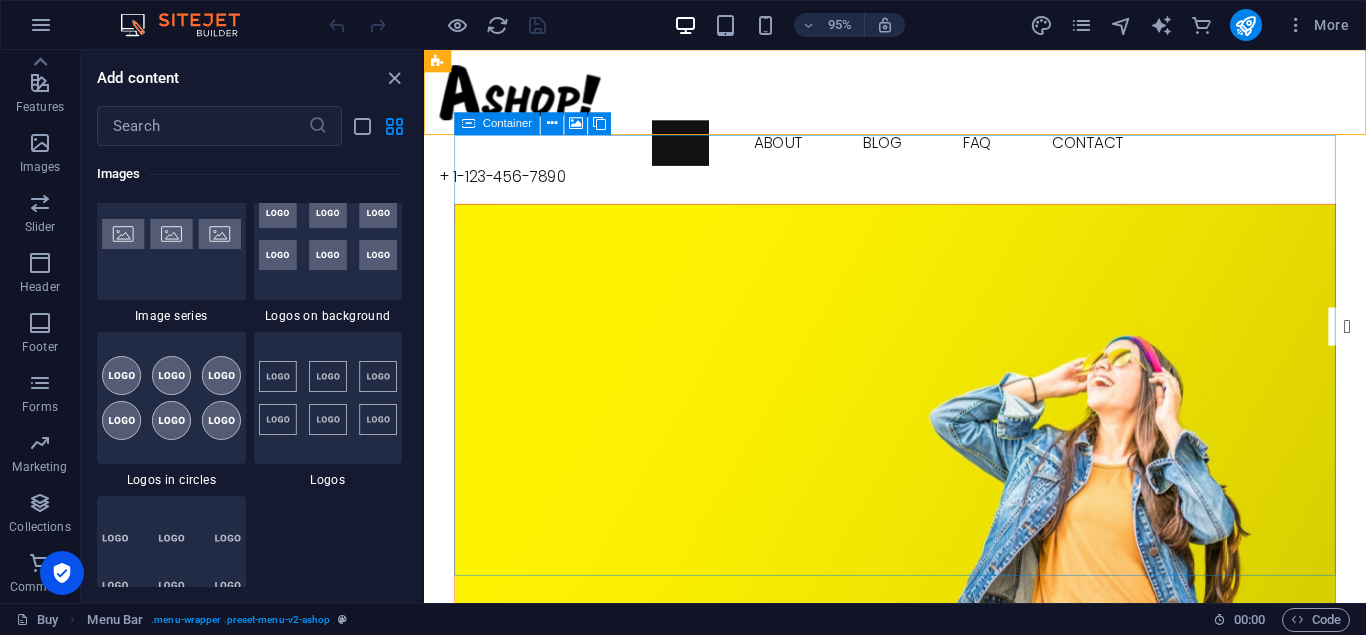 scroll, scrollTop: 11337, scrollLeft: 0, axis: vertical 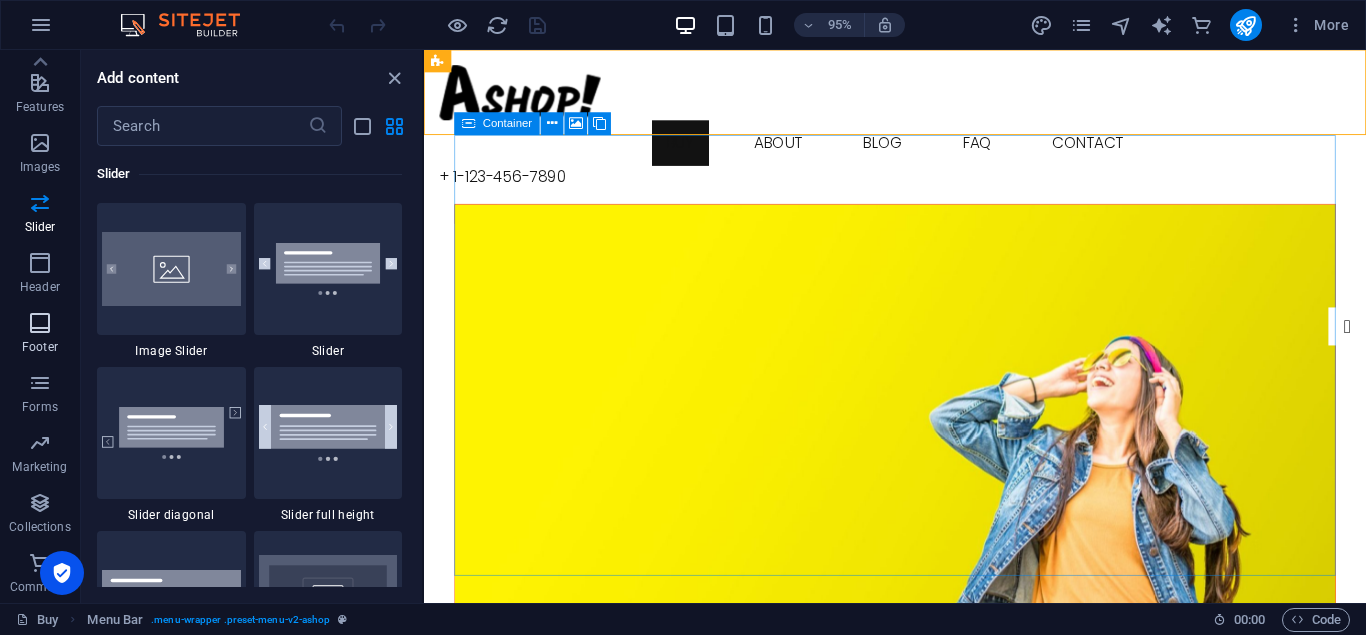 click on "Footer" at bounding box center [40, 335] 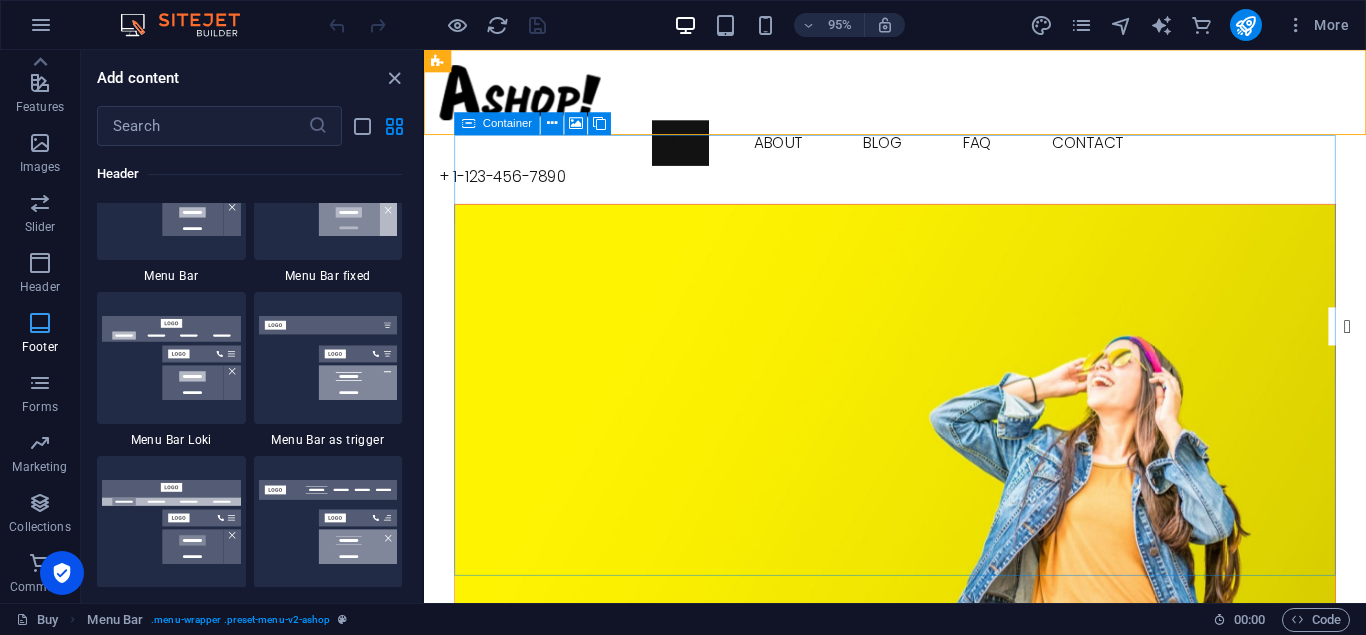 scroll, scrollTop: 13239, scrollLeft: 0, axis: vertical 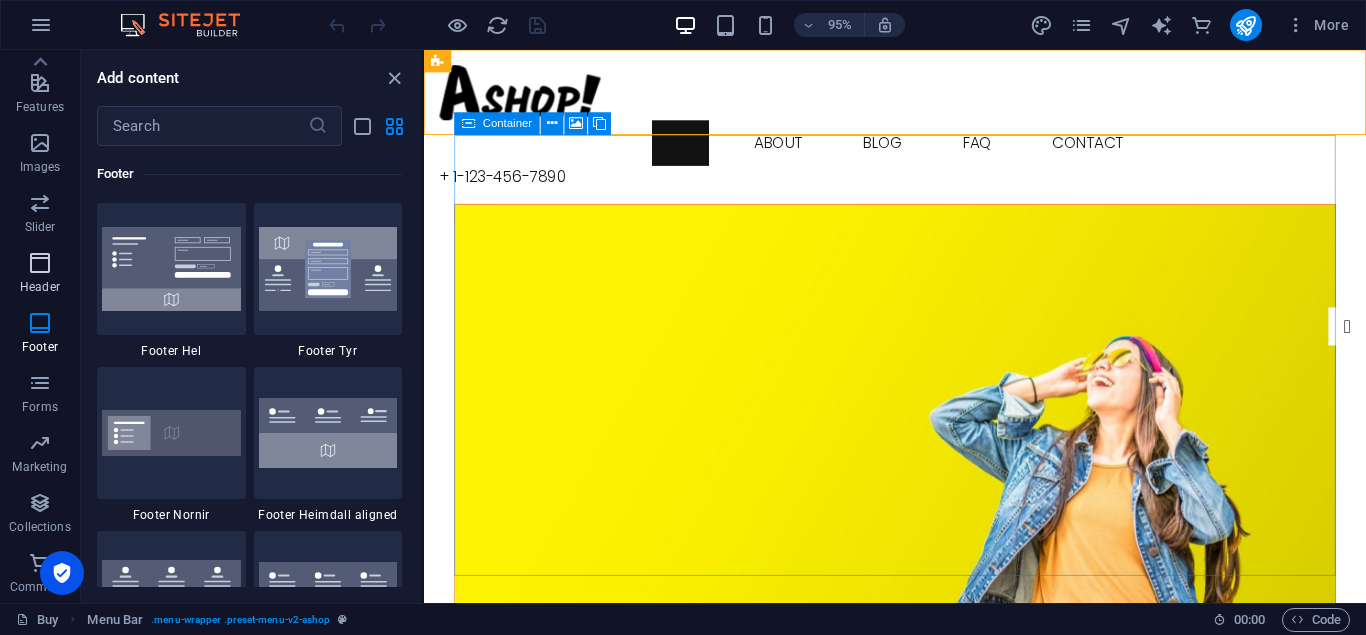 click on "Header" at bounding box center [40, 275] 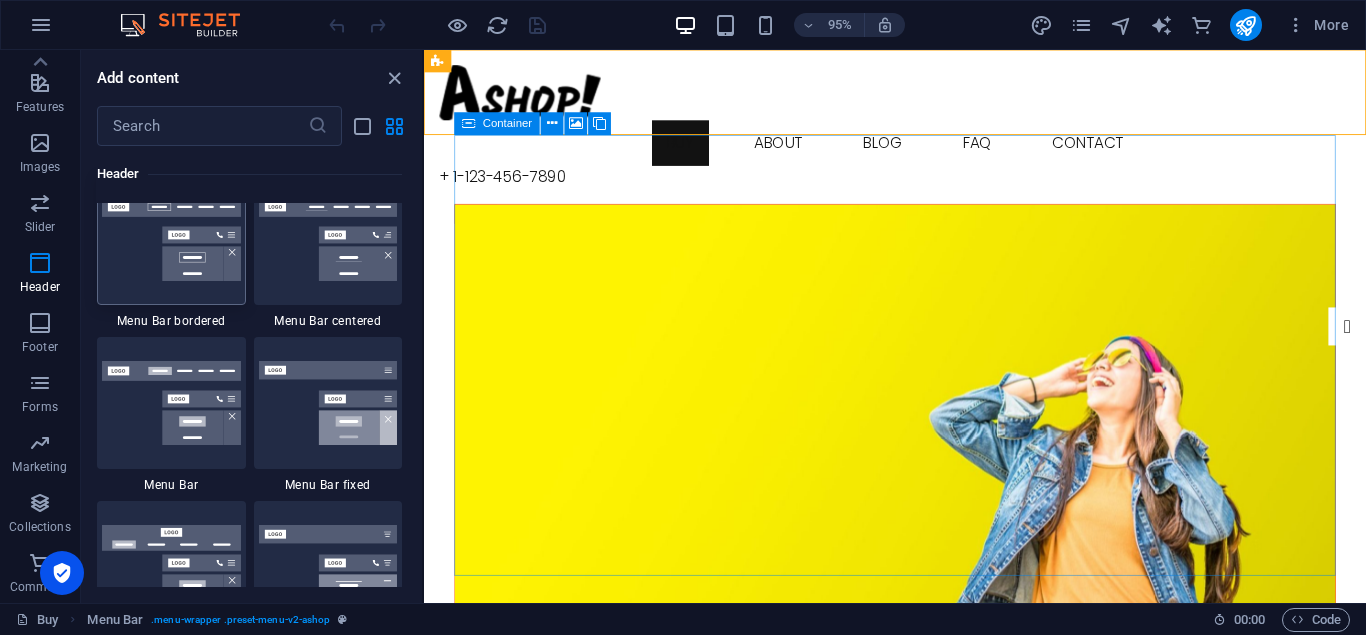 scroll, scrollTop: 12042, scrollLeft: 0, axis: vertical 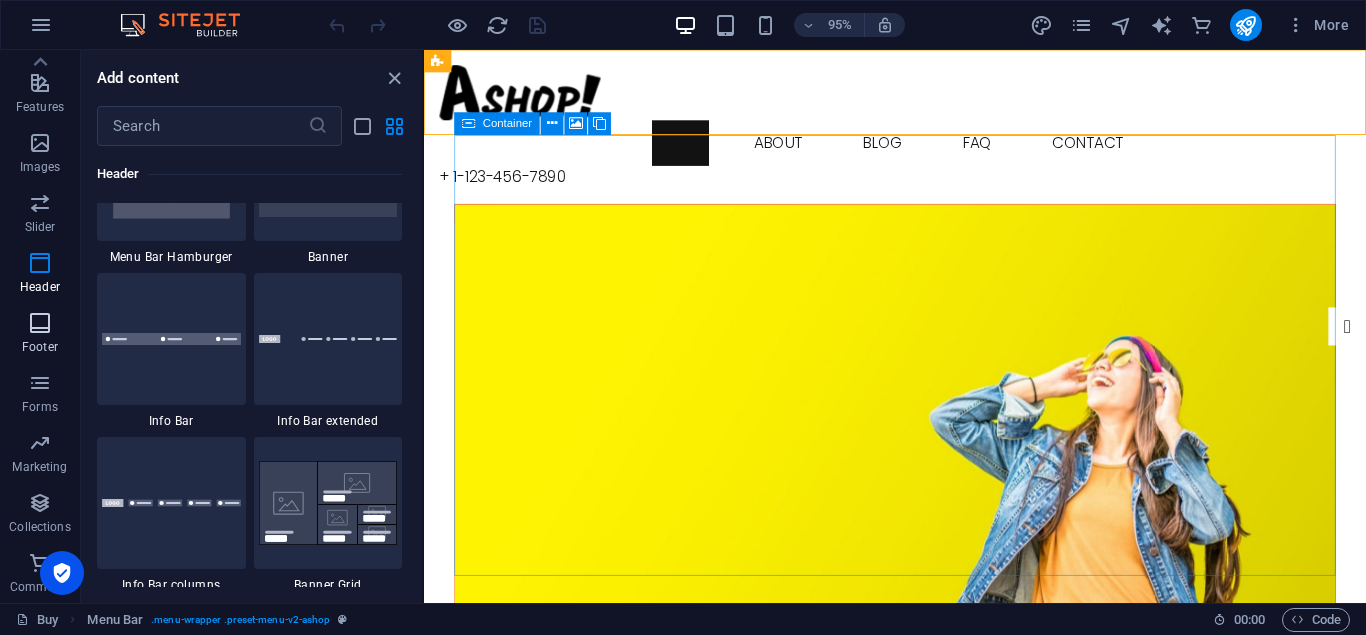 click at bounding box center [40, 323] 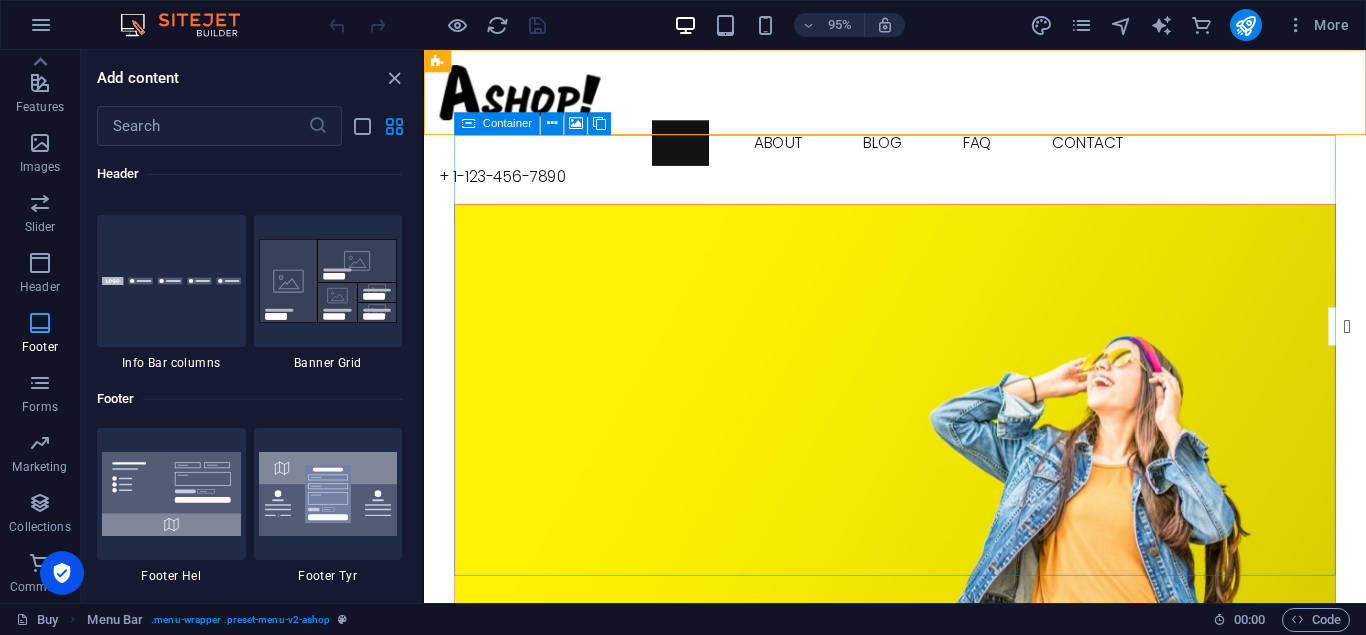 scroll, scrollTop: 13239, scrollLeft: 0, axis: vertical 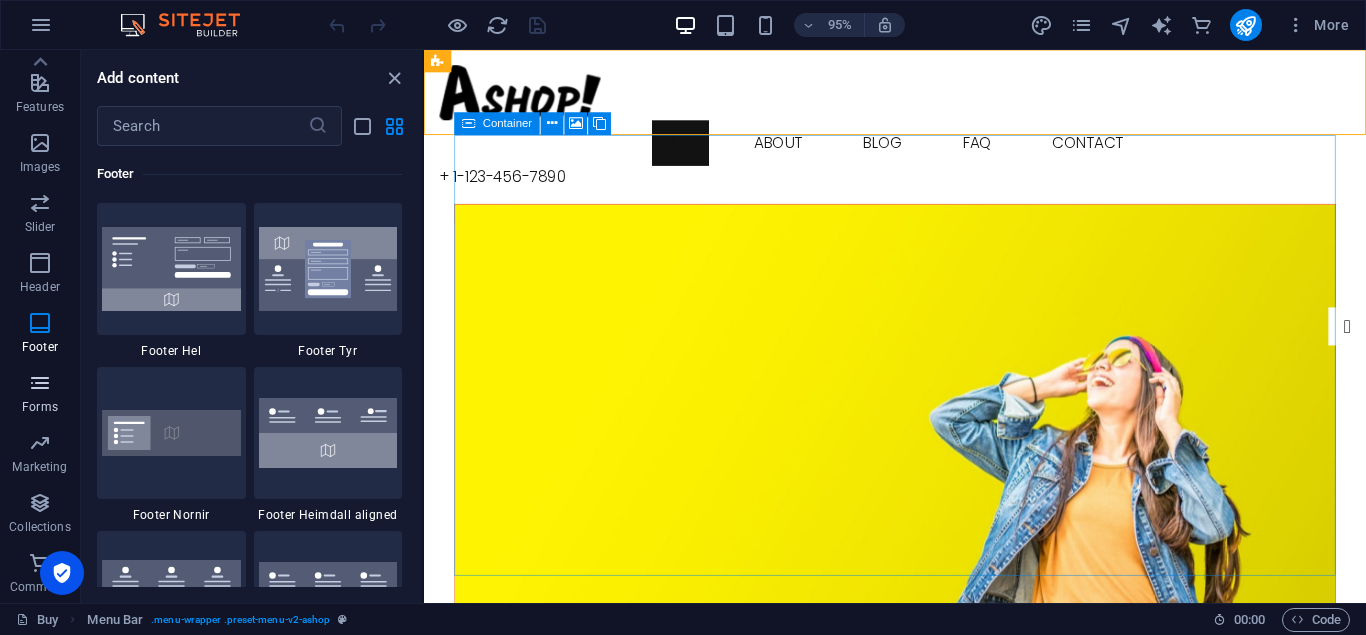click on "Forms" at bounding box center [40, 395] 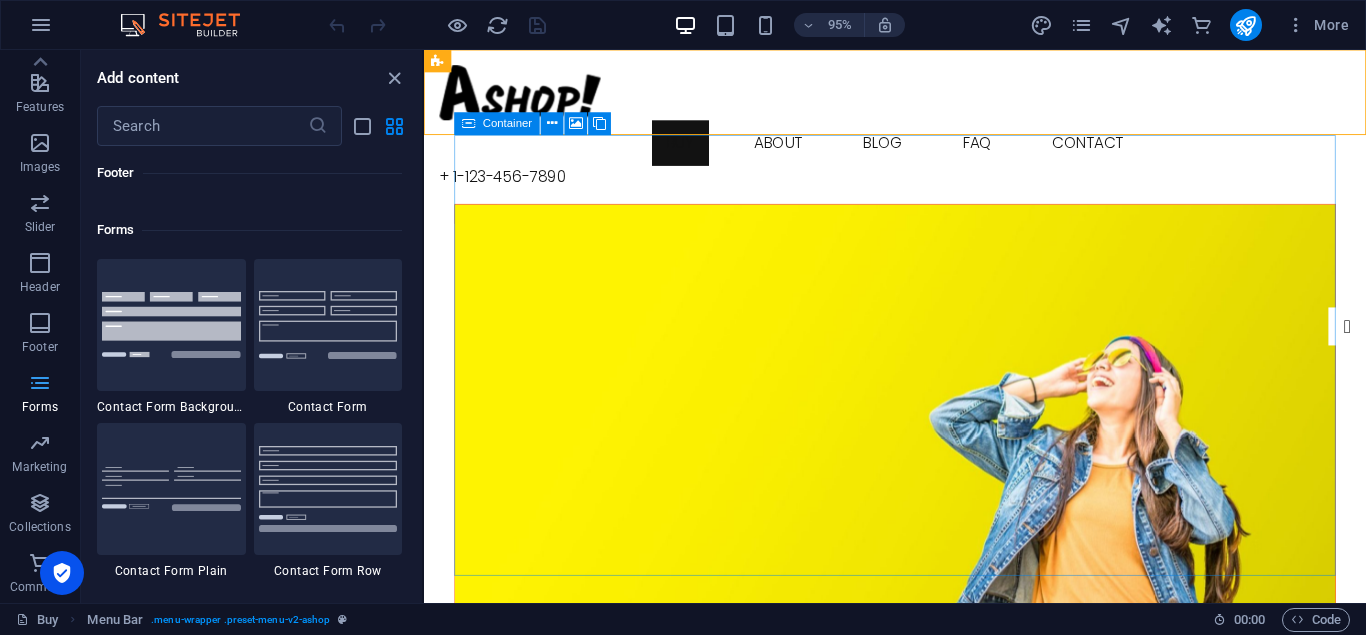 scroll, scrollTop: 14600, scrollLeft: 0, axis: vertical 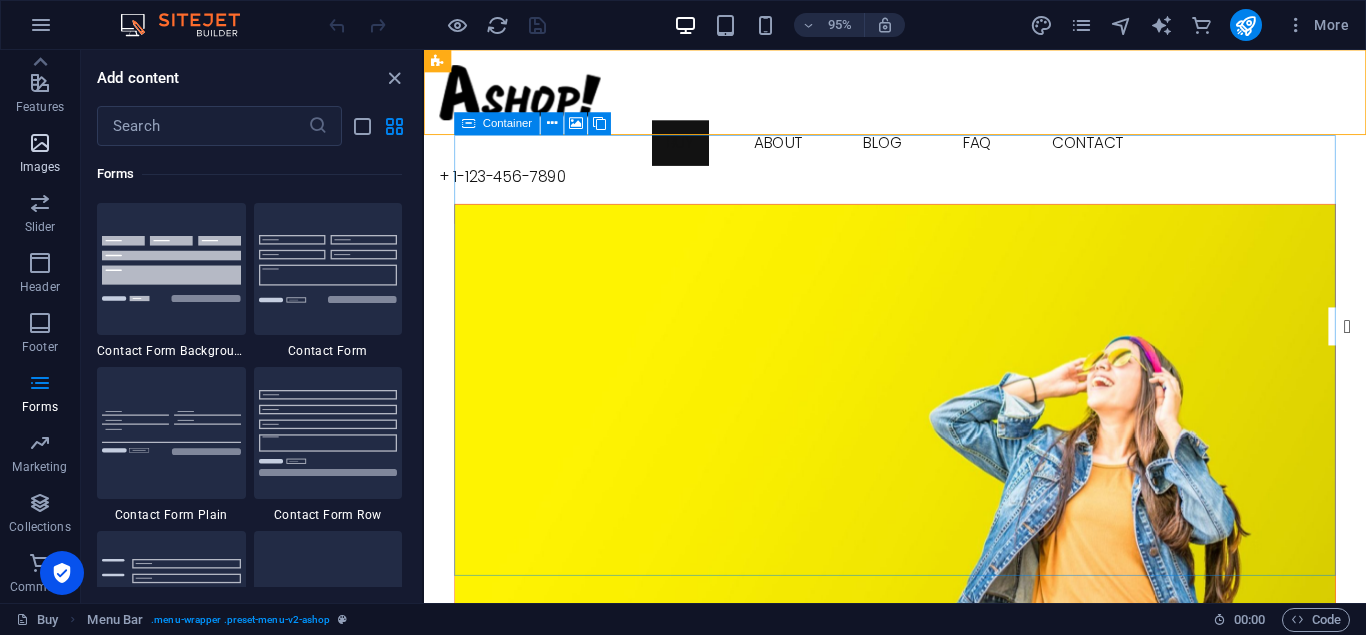 click on "Images" at bounding box center [40, 167] 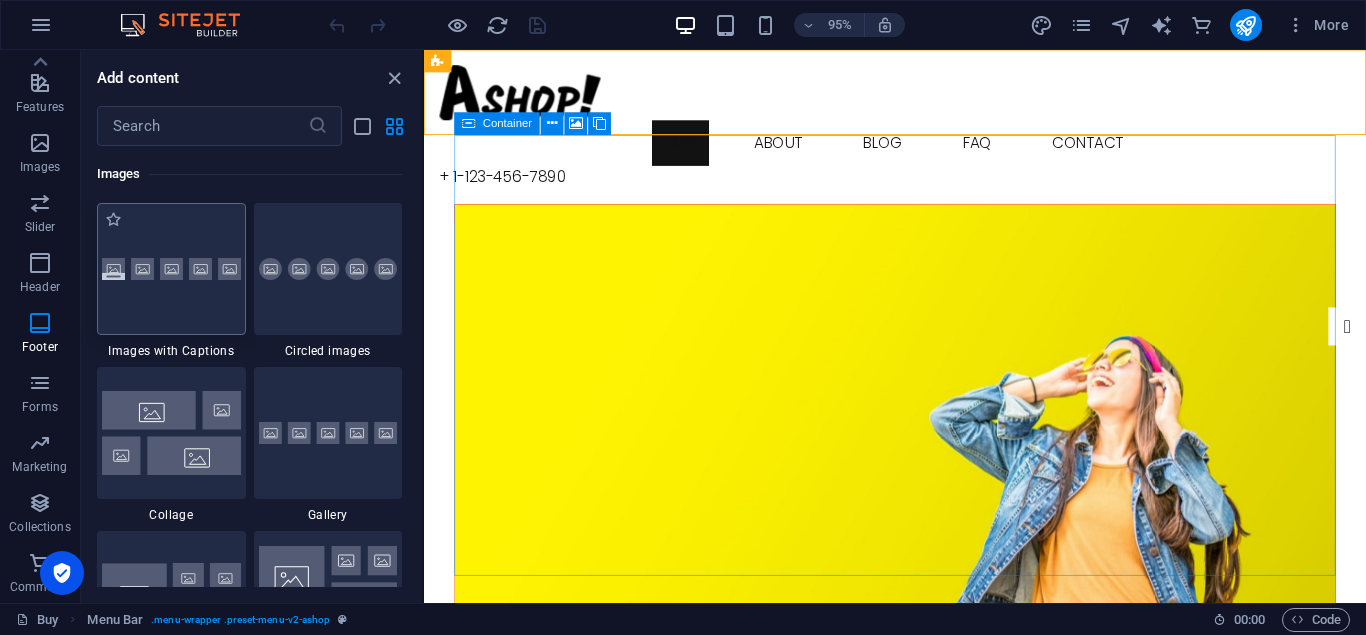 scroll, scrollTop: 10140, scrollLeft: 0, axis: vertical 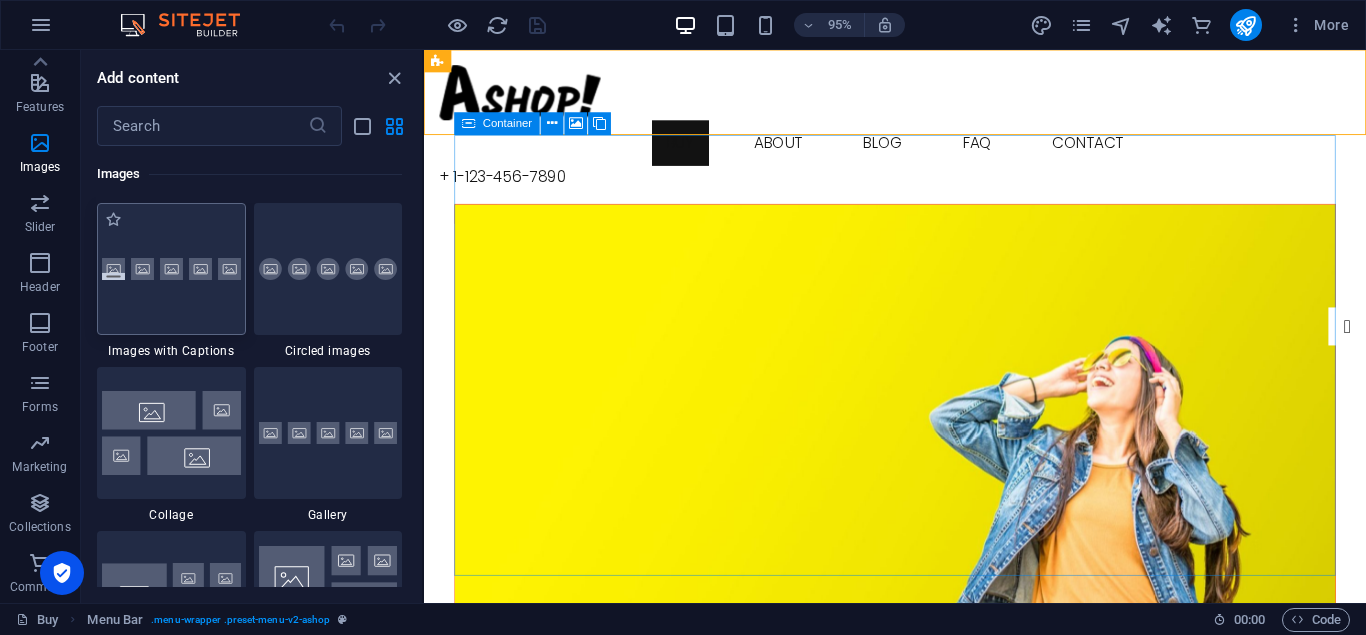 click at bounding box center (171, 269) 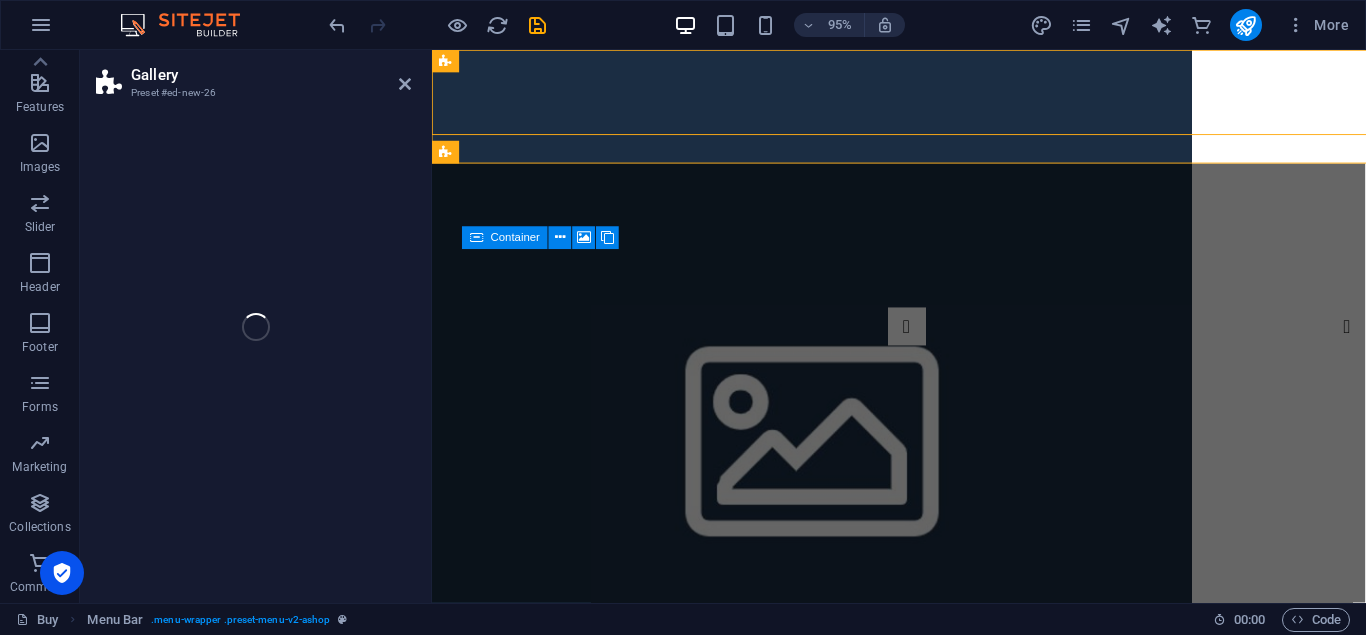 scroll, scrollTop: 407, scrollLeft: 0, axis: vertical 